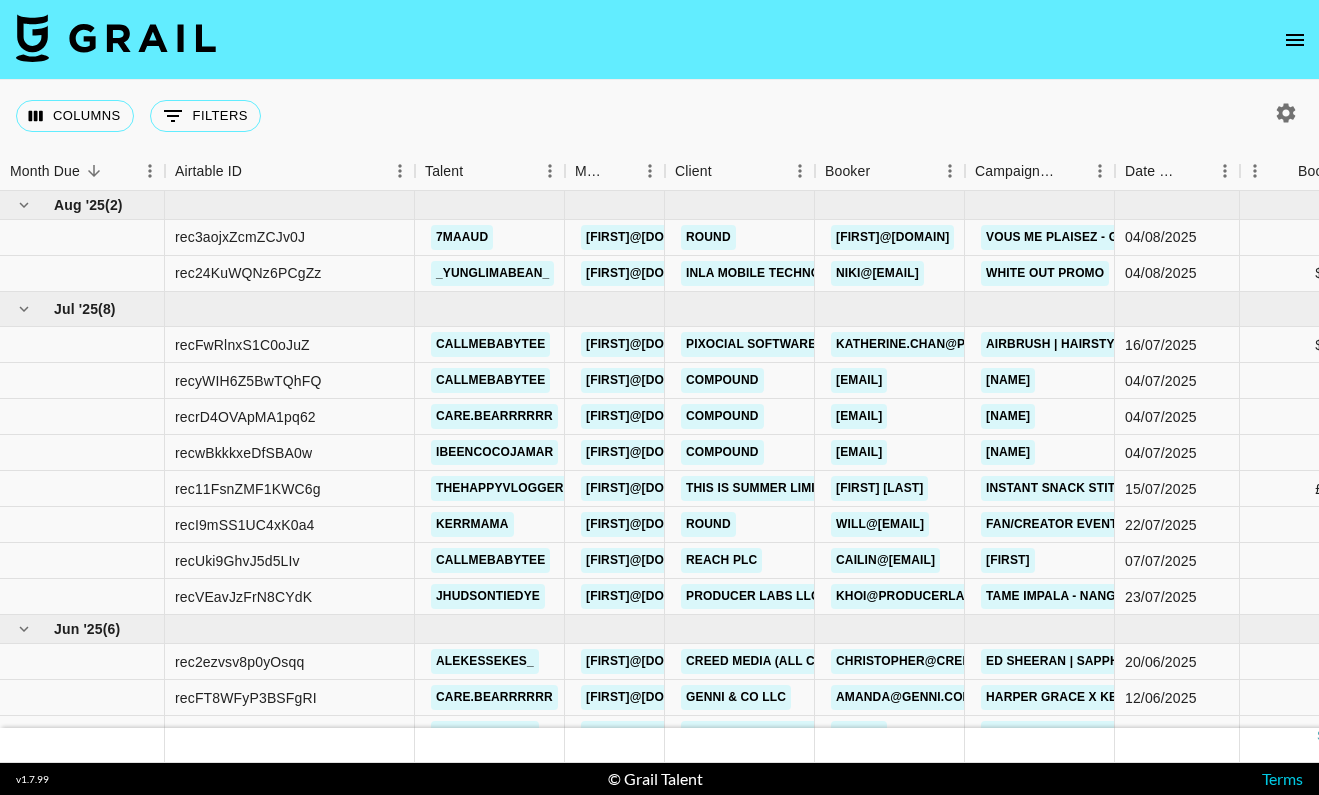 scroll, scrollTop: 0, scrollLeft: 0, axis: both 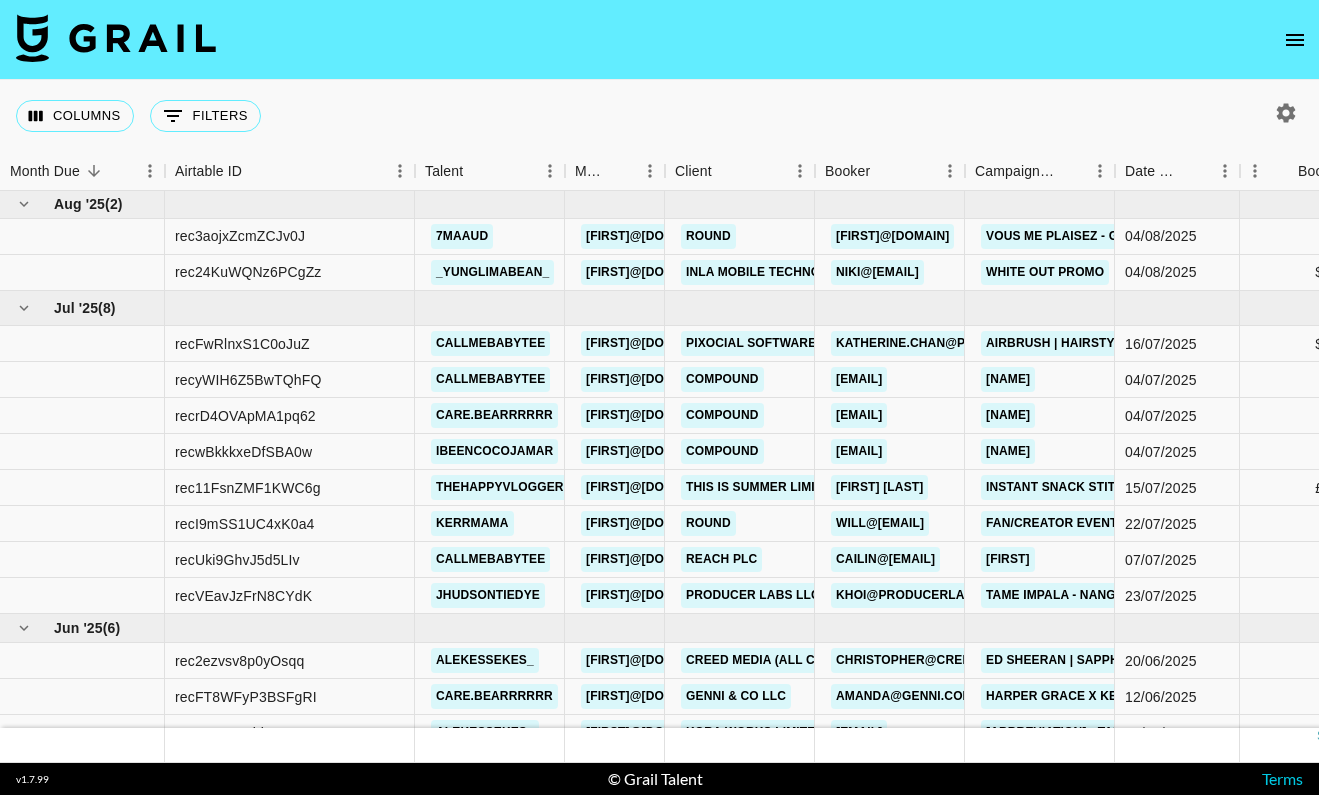 click at bounding box center (659, 40) 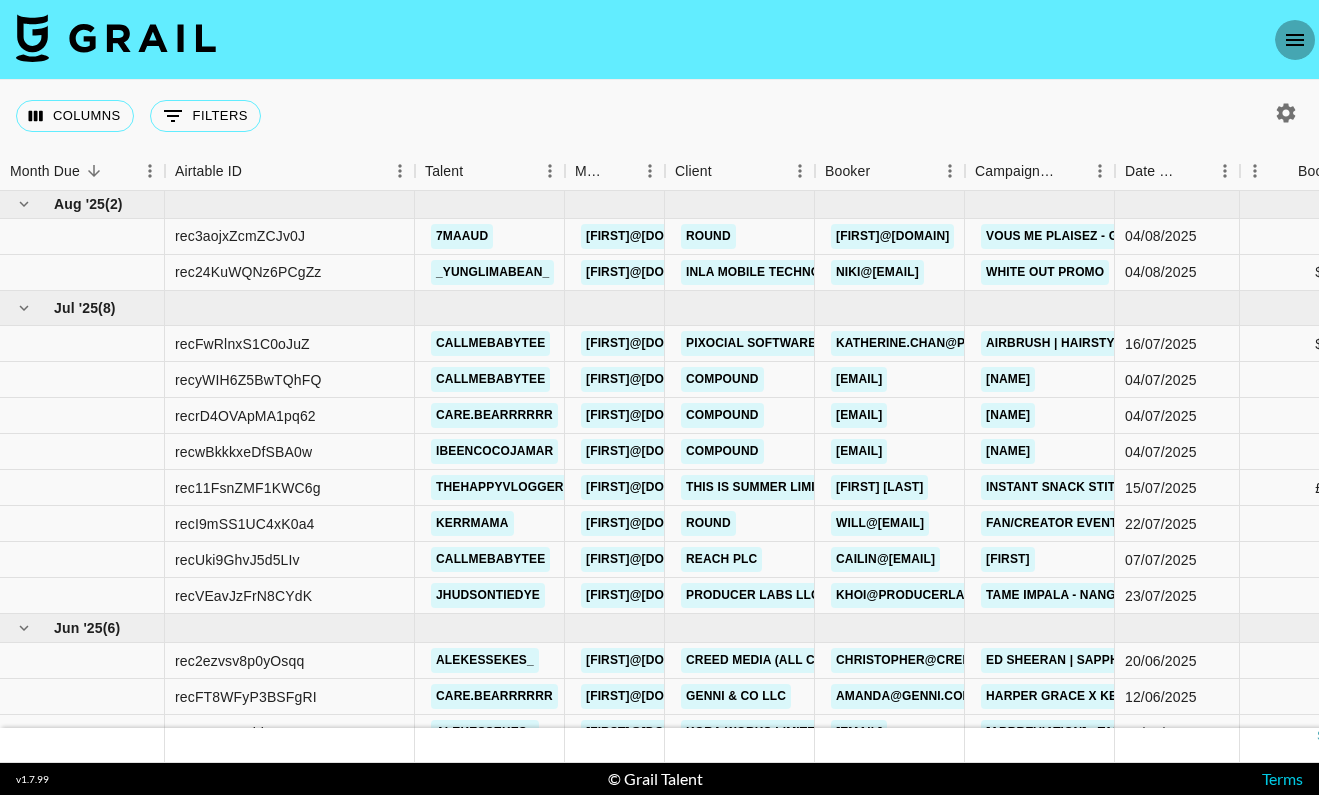 click at bounding box center (1295, 40) 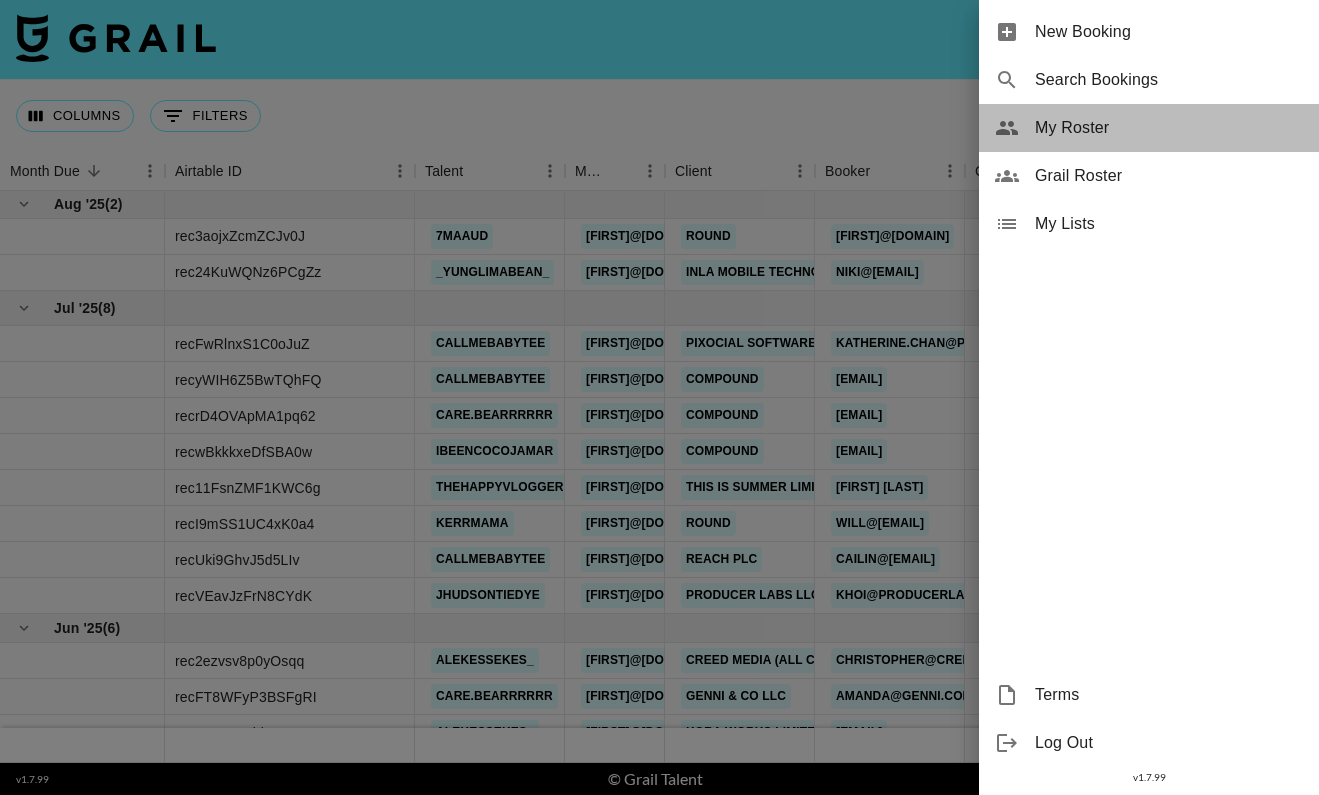 click on "My Roster" at bounding box center [1149, 128] 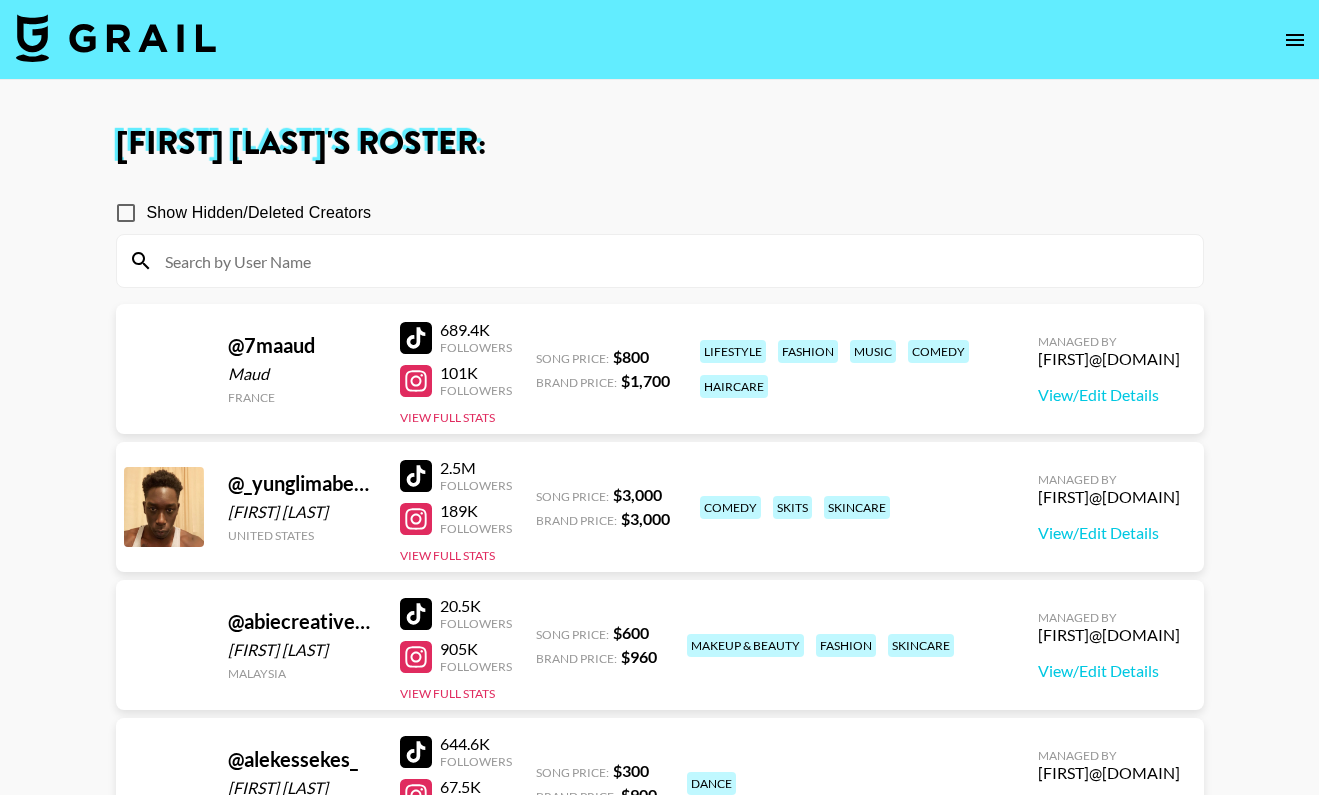 scroll, scrollTop: 0, scrollLeft: 0, axis: both 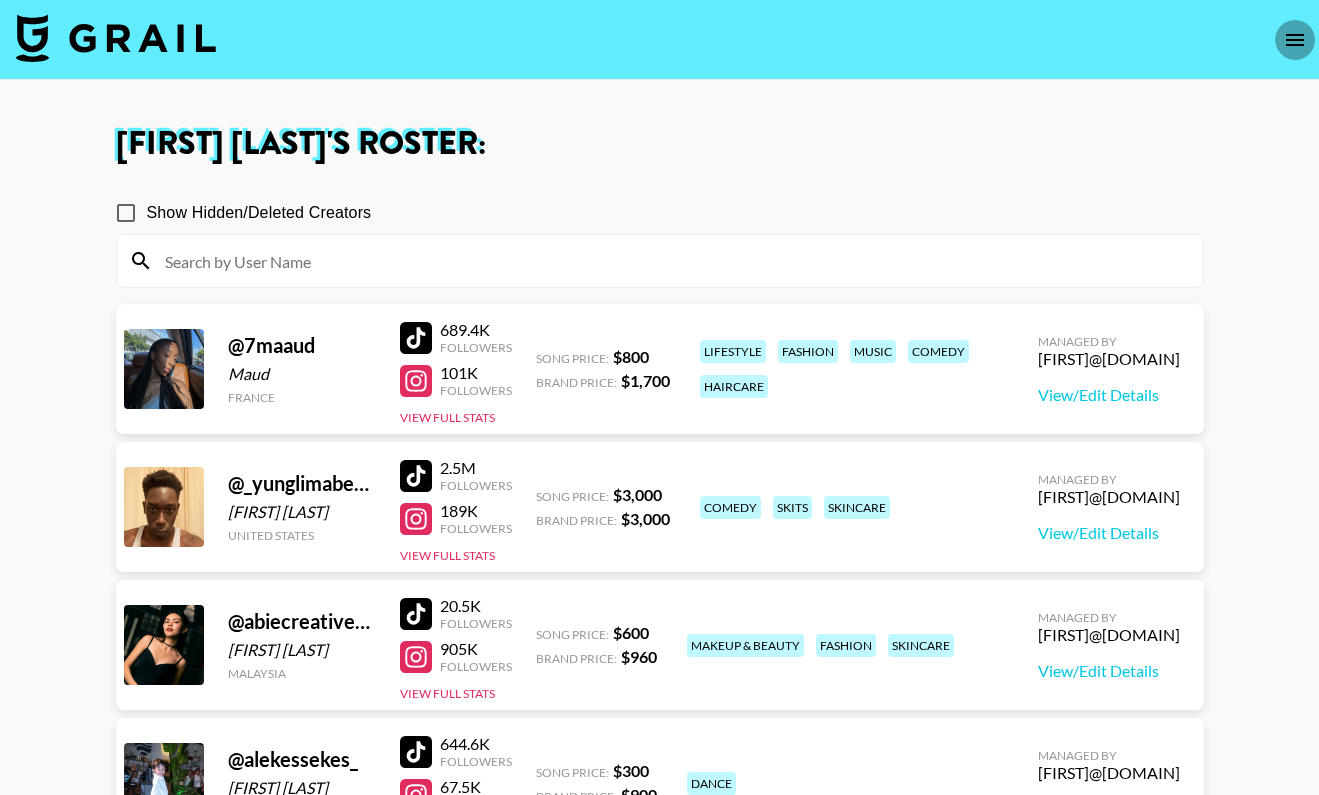 click 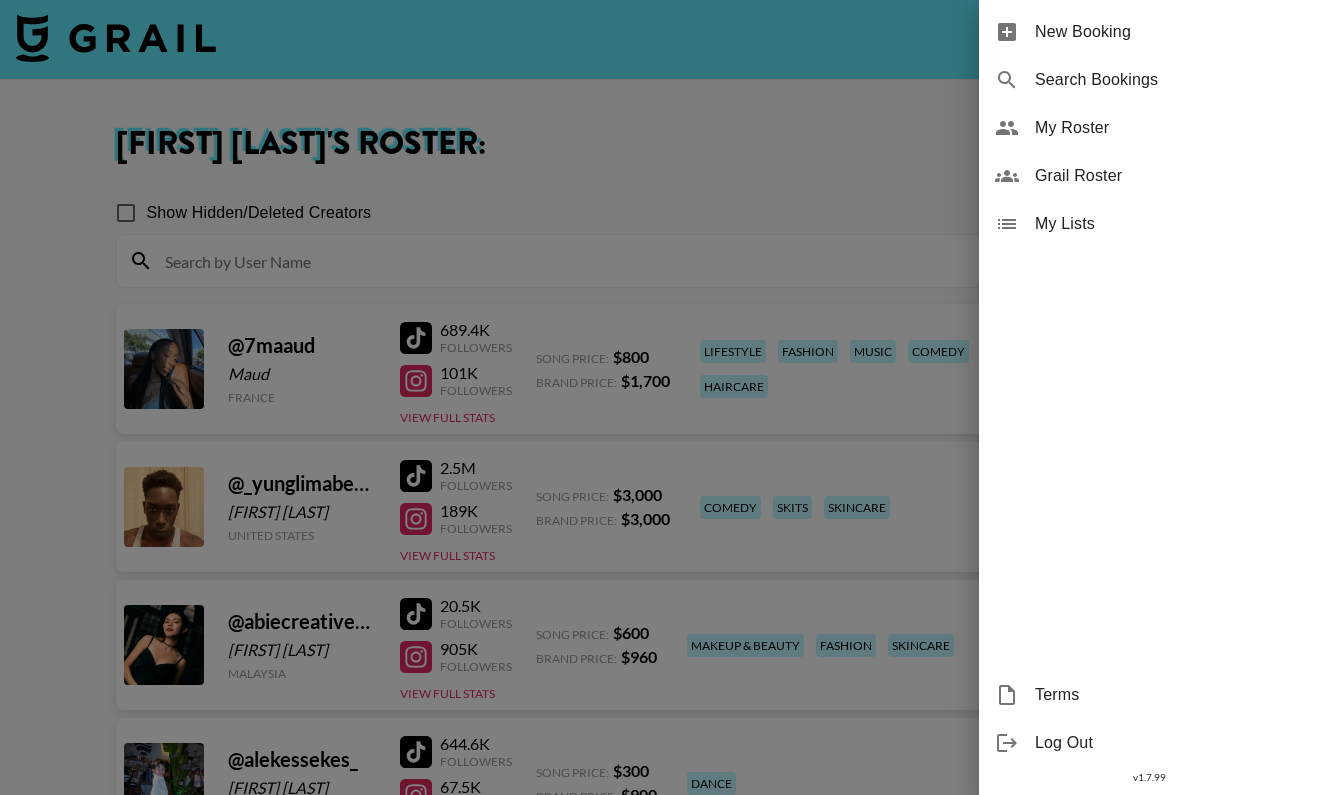 click at bounding box center [659, 397] 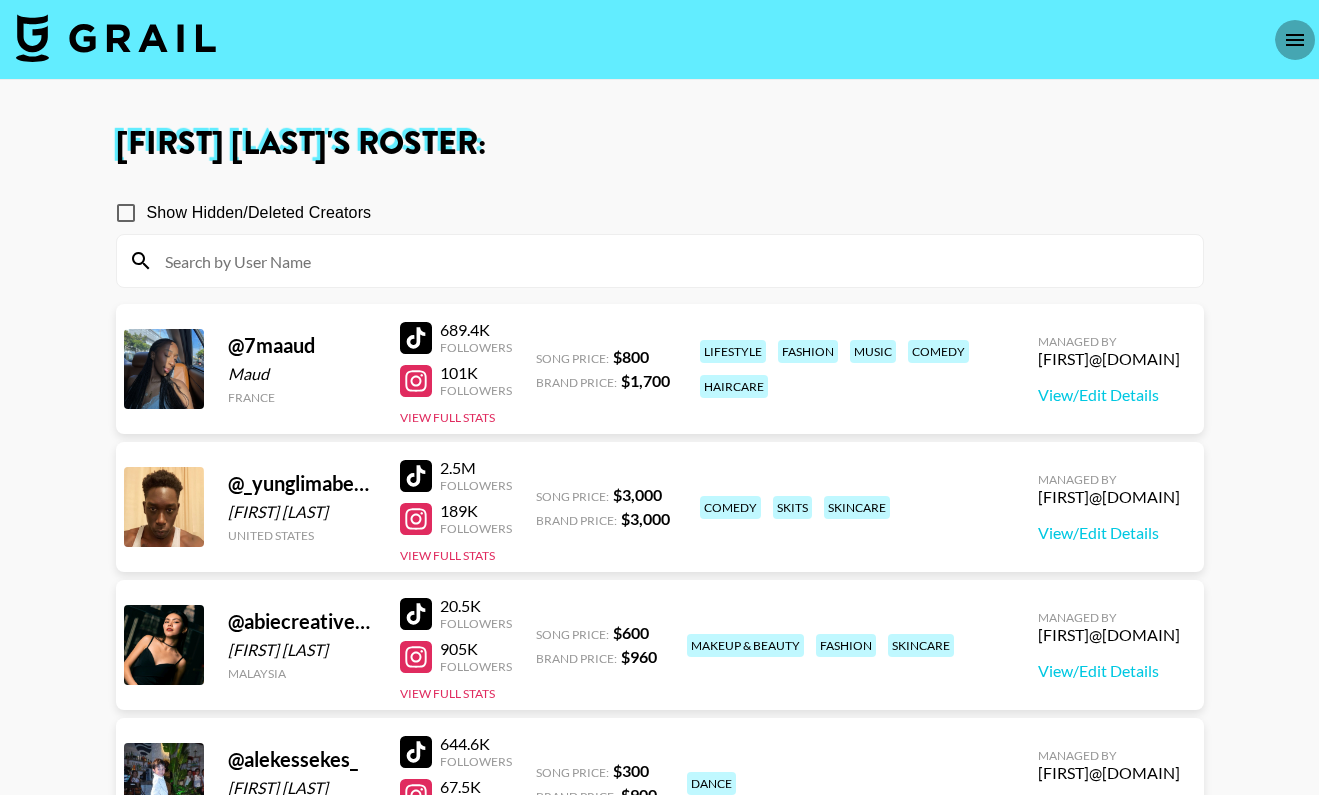 click 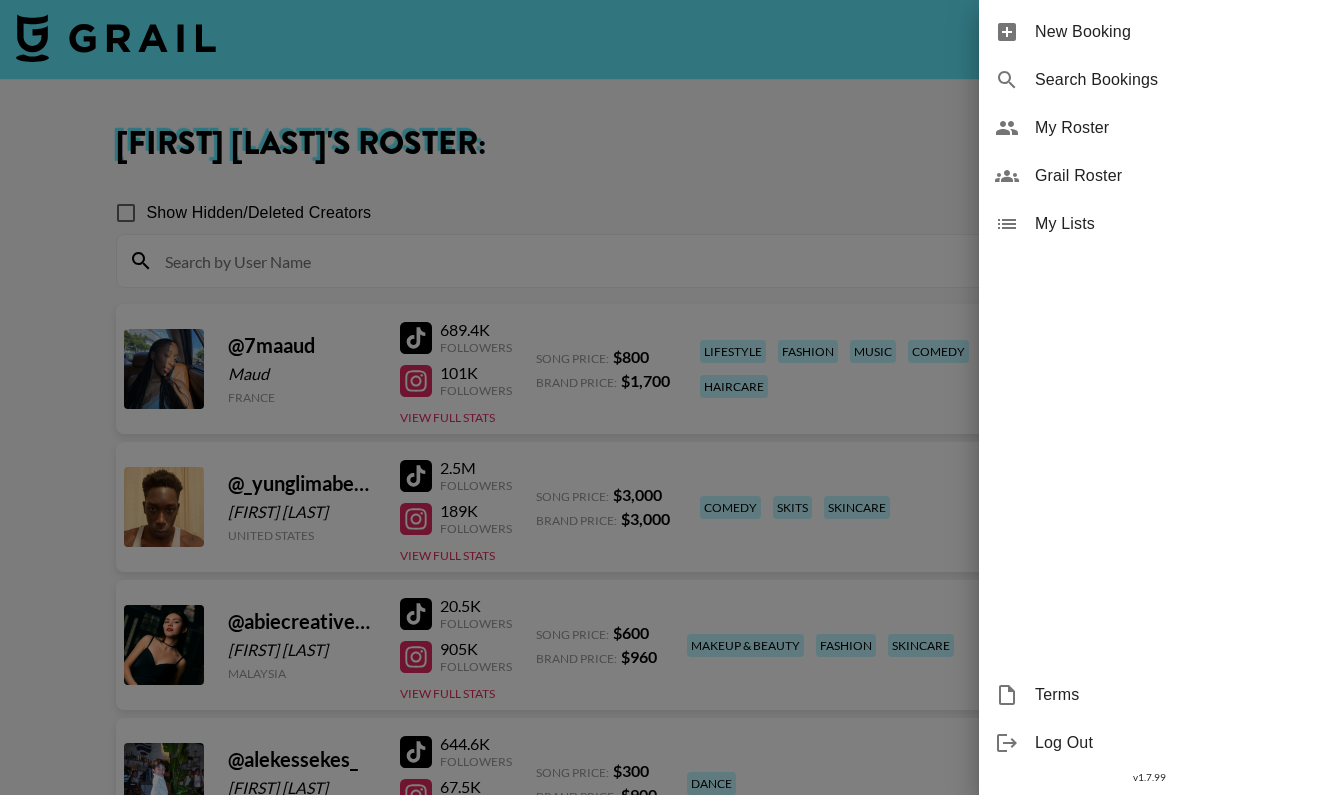 click at bounding box center [659, 397] 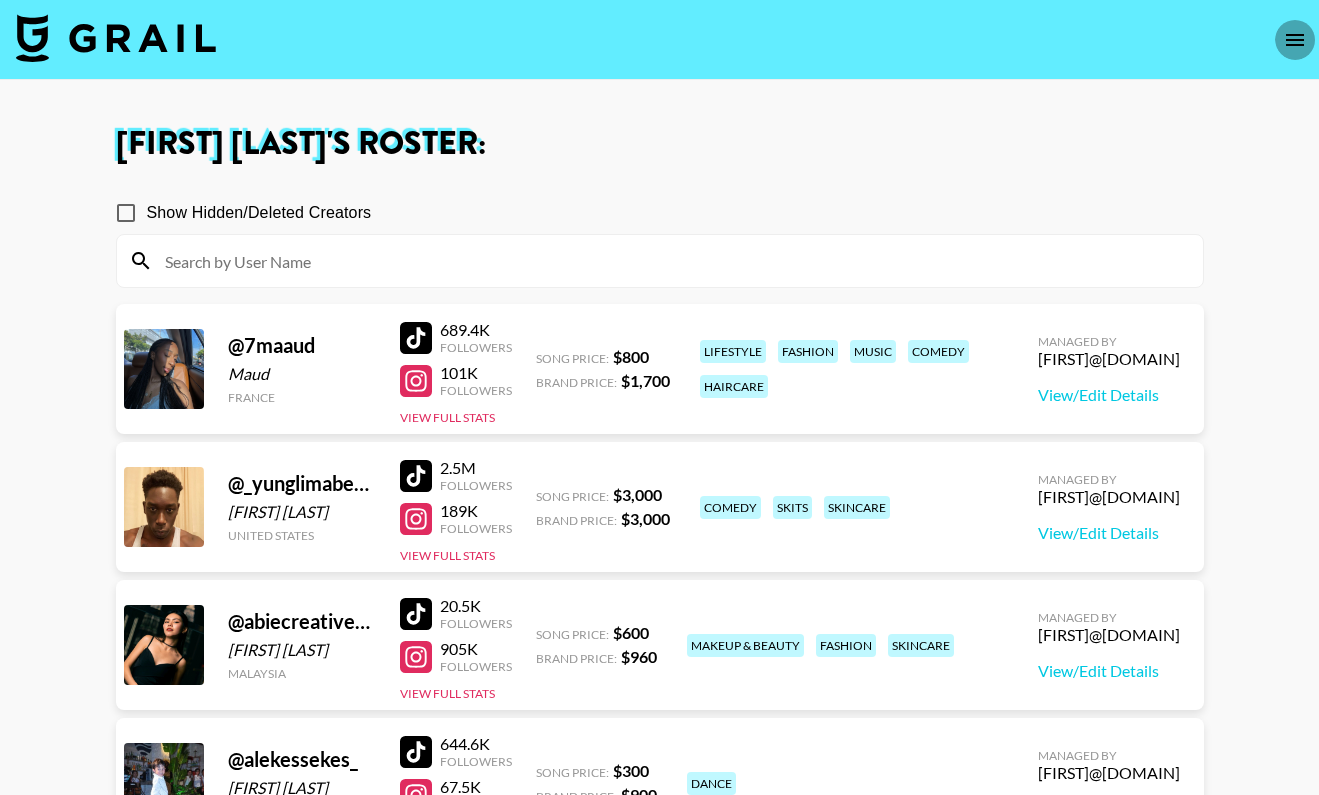click at bounding box center (1295, 40) 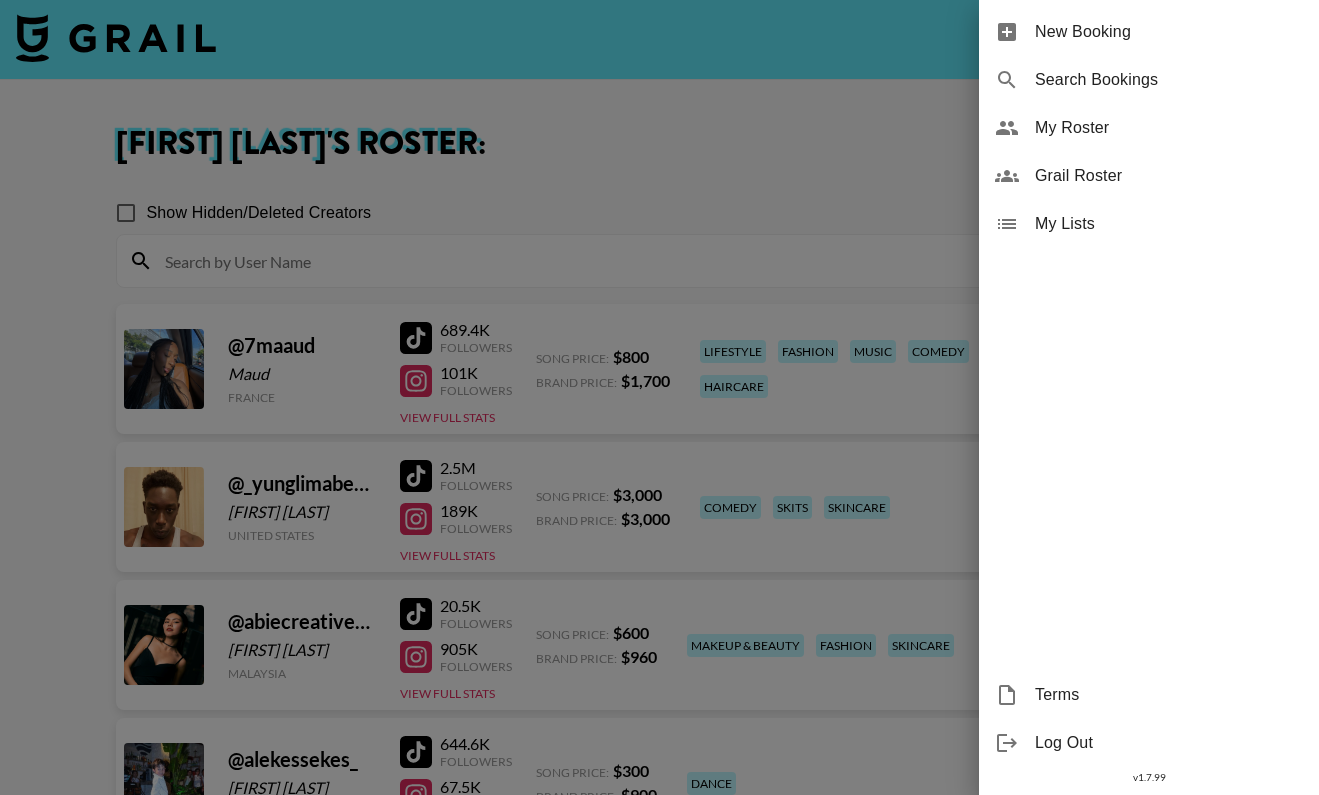 click at bounding box center [659, 397] 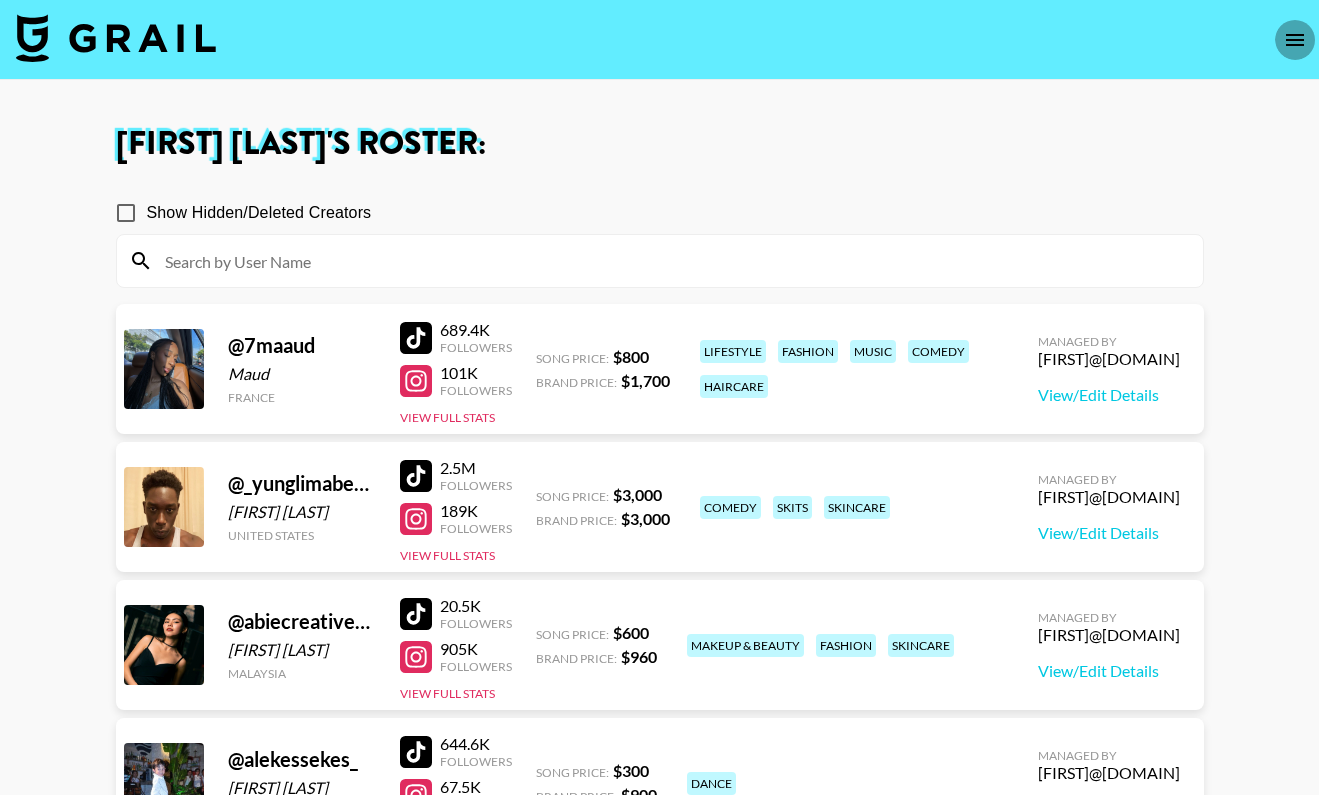 click at bounding box center (1295, 40) 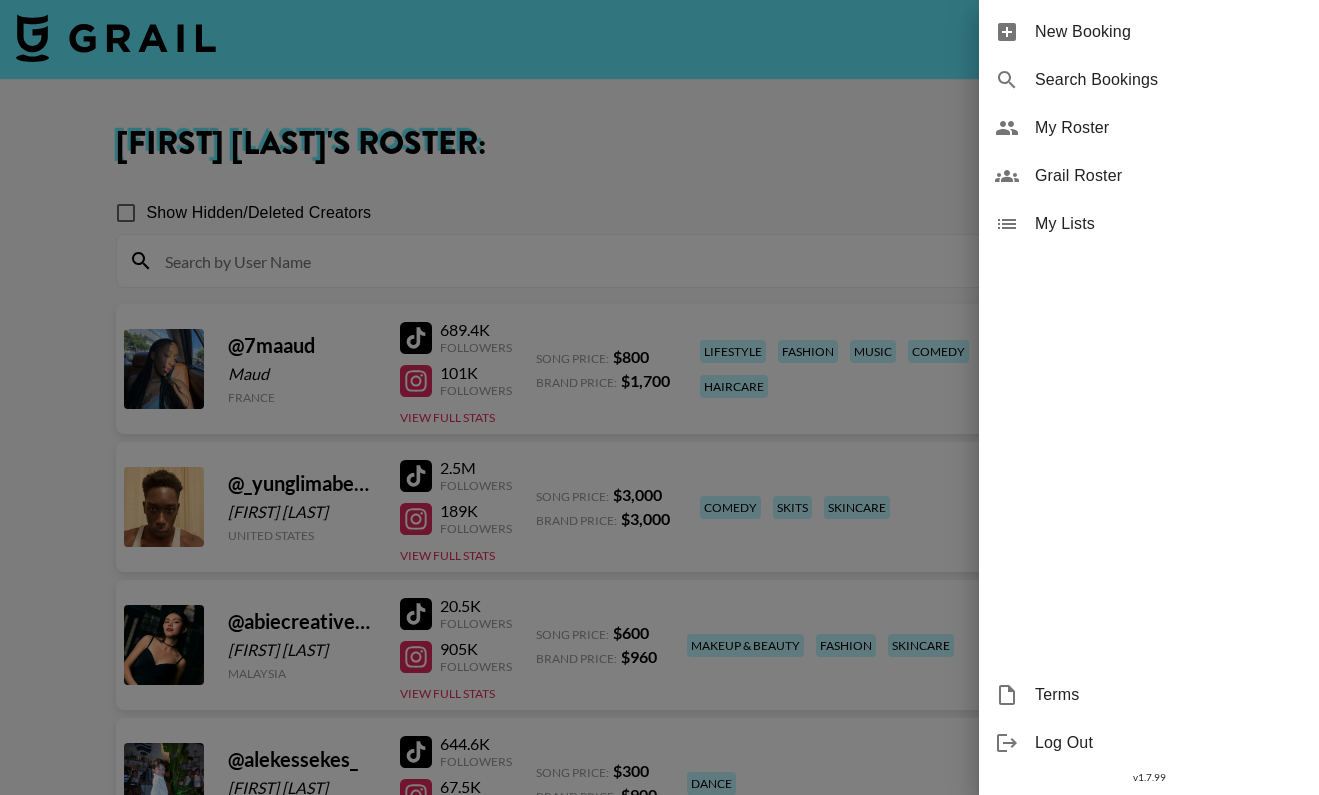 click at bounding box center [659, 397] 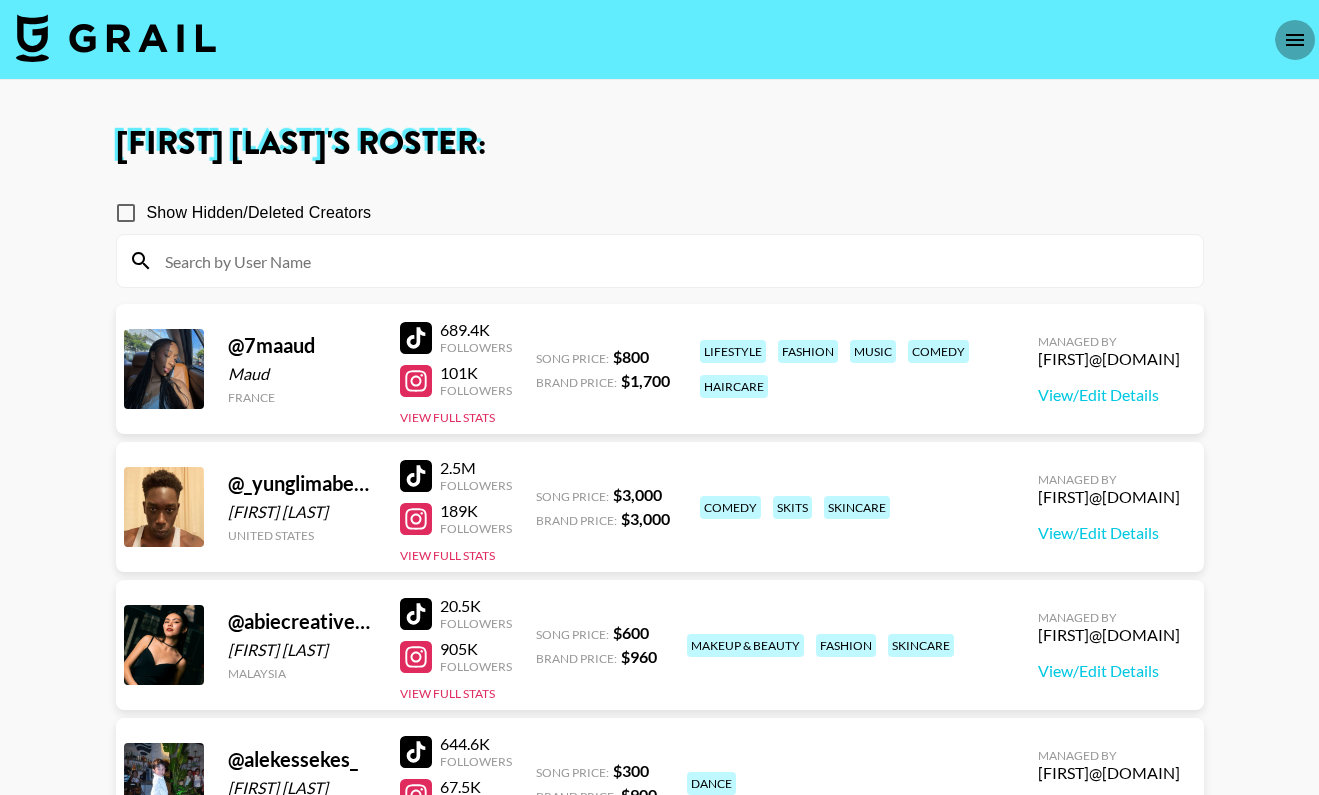 click 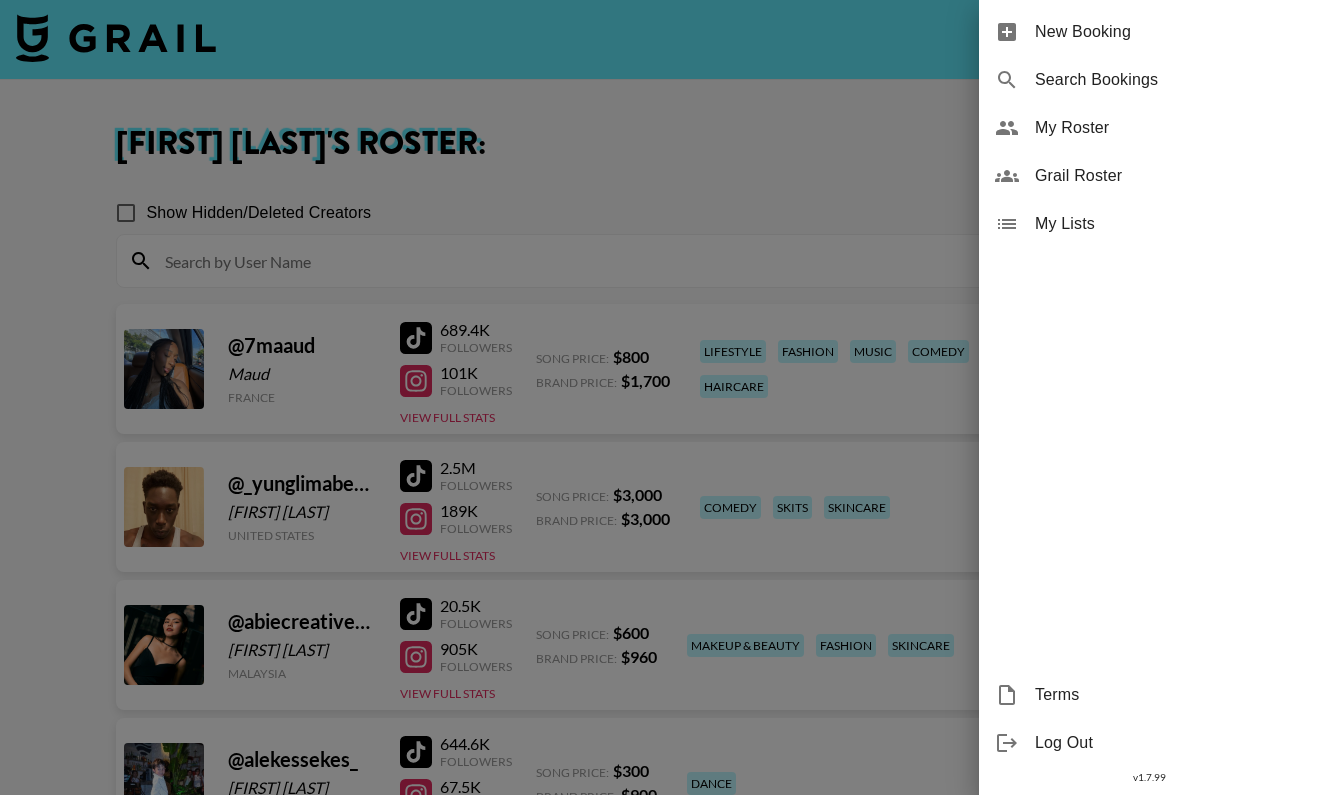 click at bounding box center [659, 397] 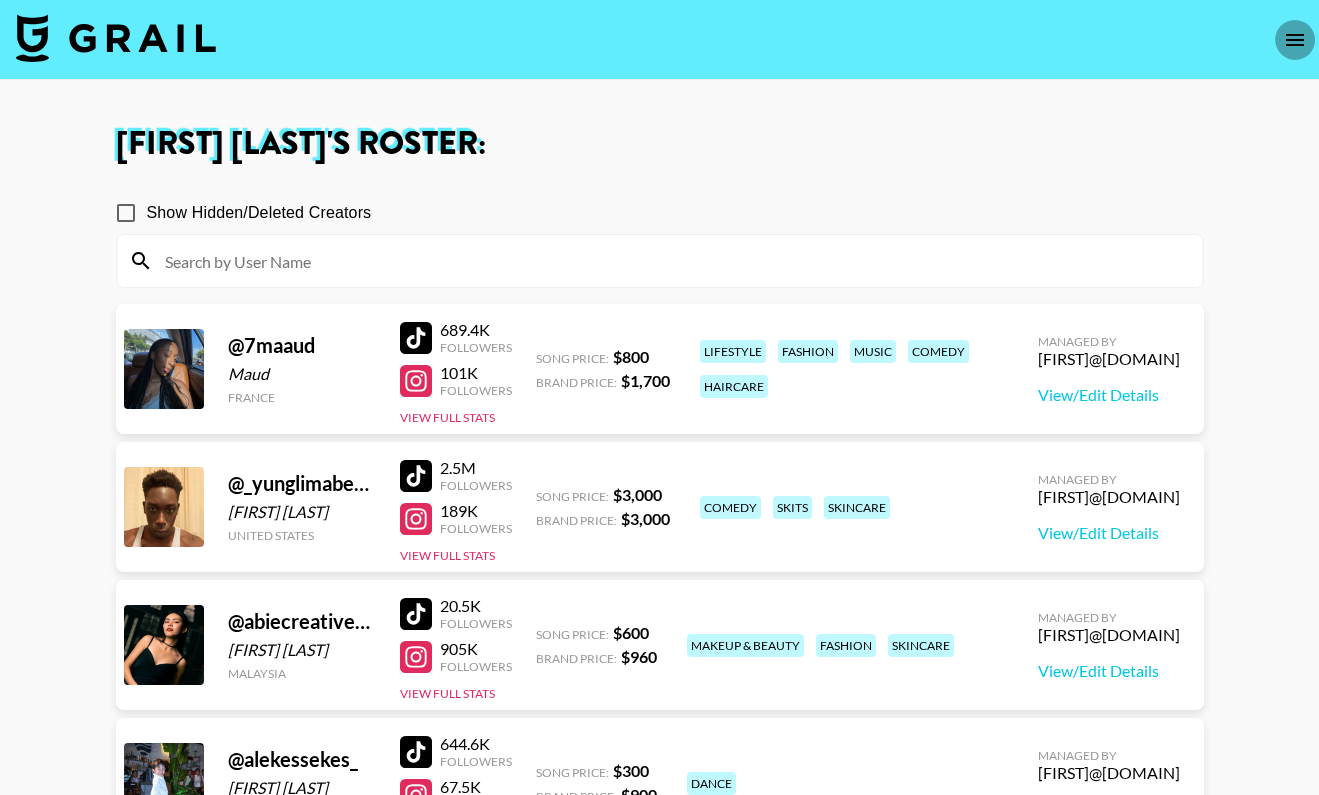 click 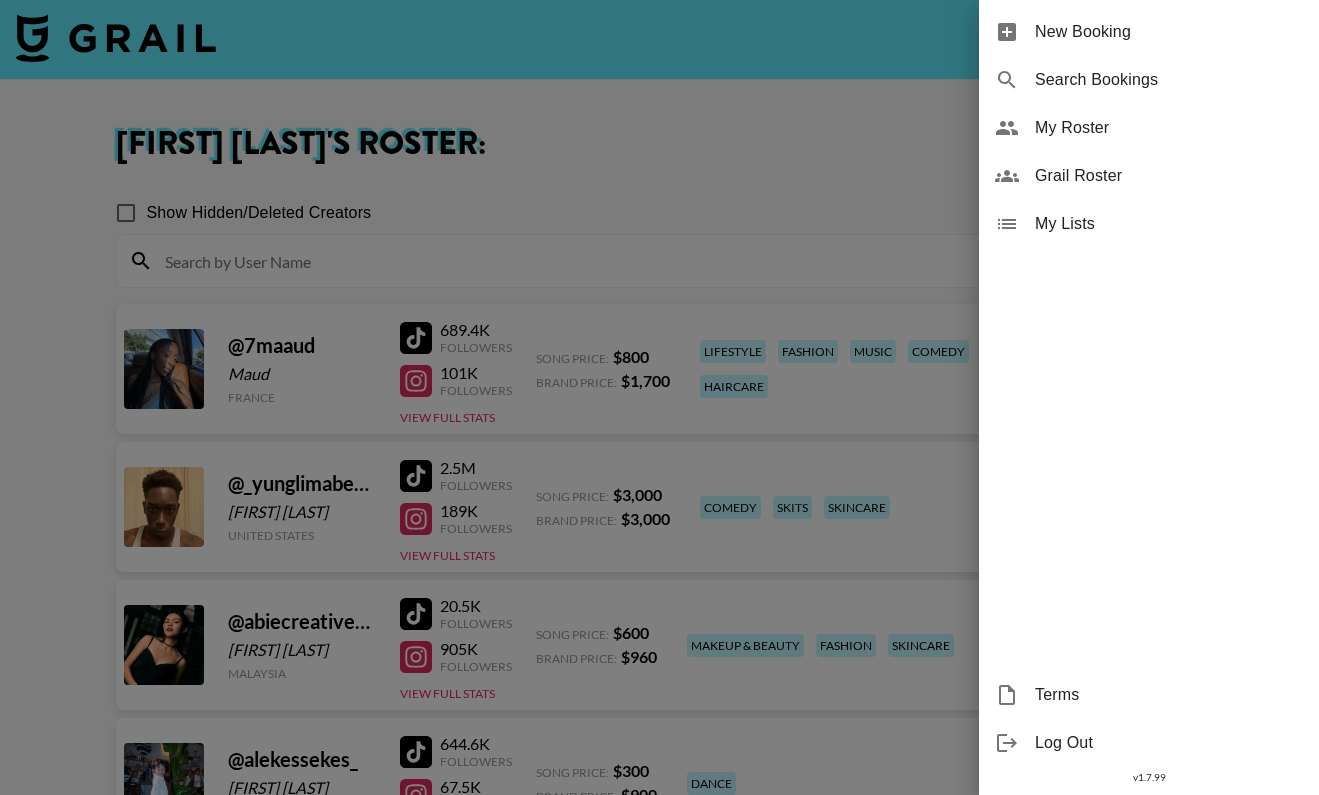 click at bounding box center (659, 397) 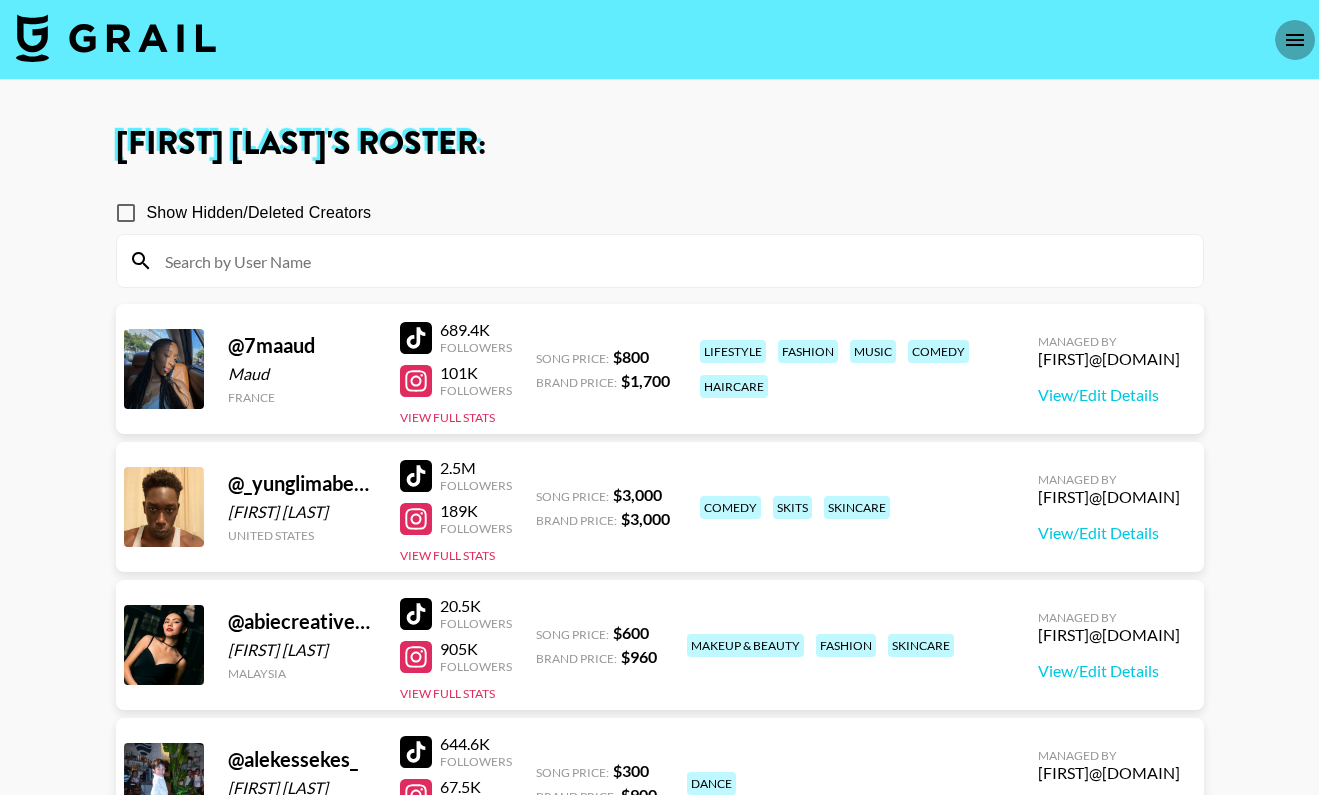 click 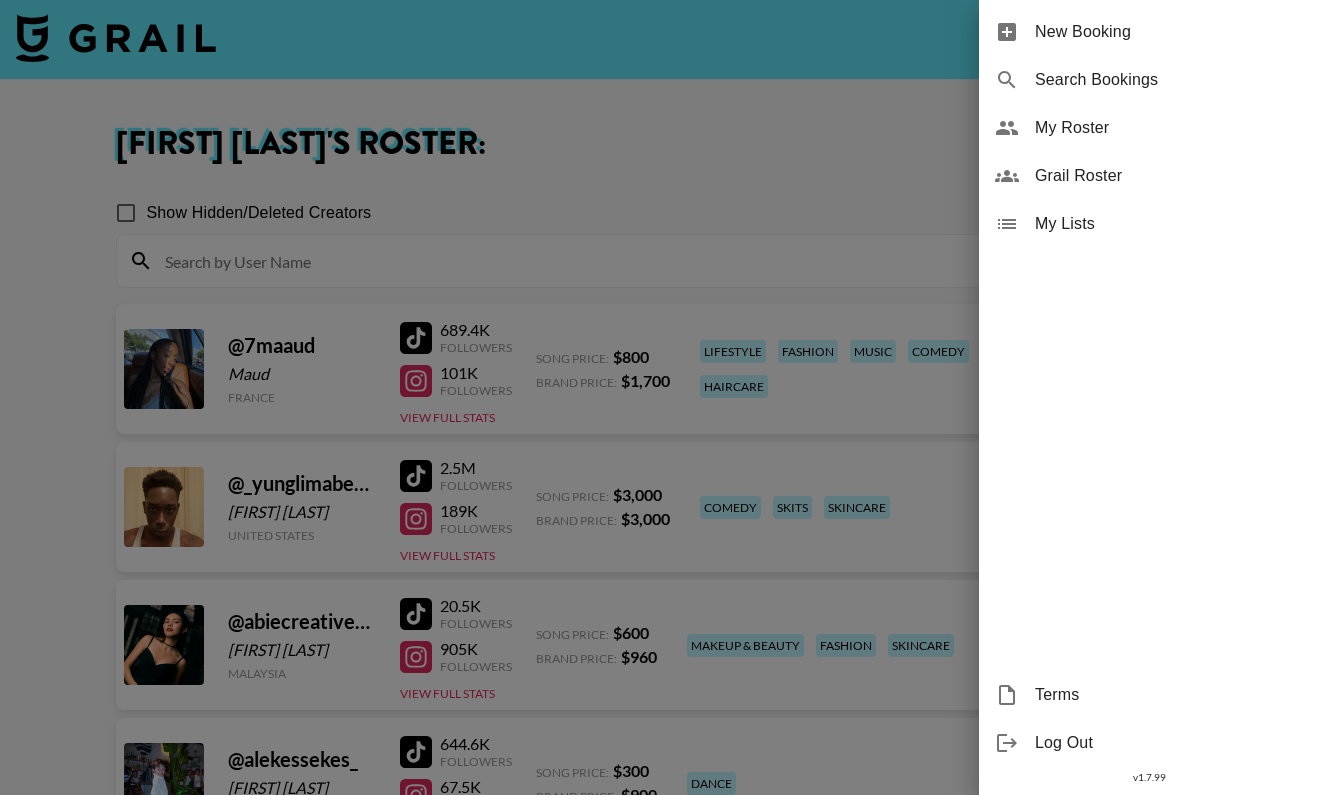 click at bounding box center [659, 397] 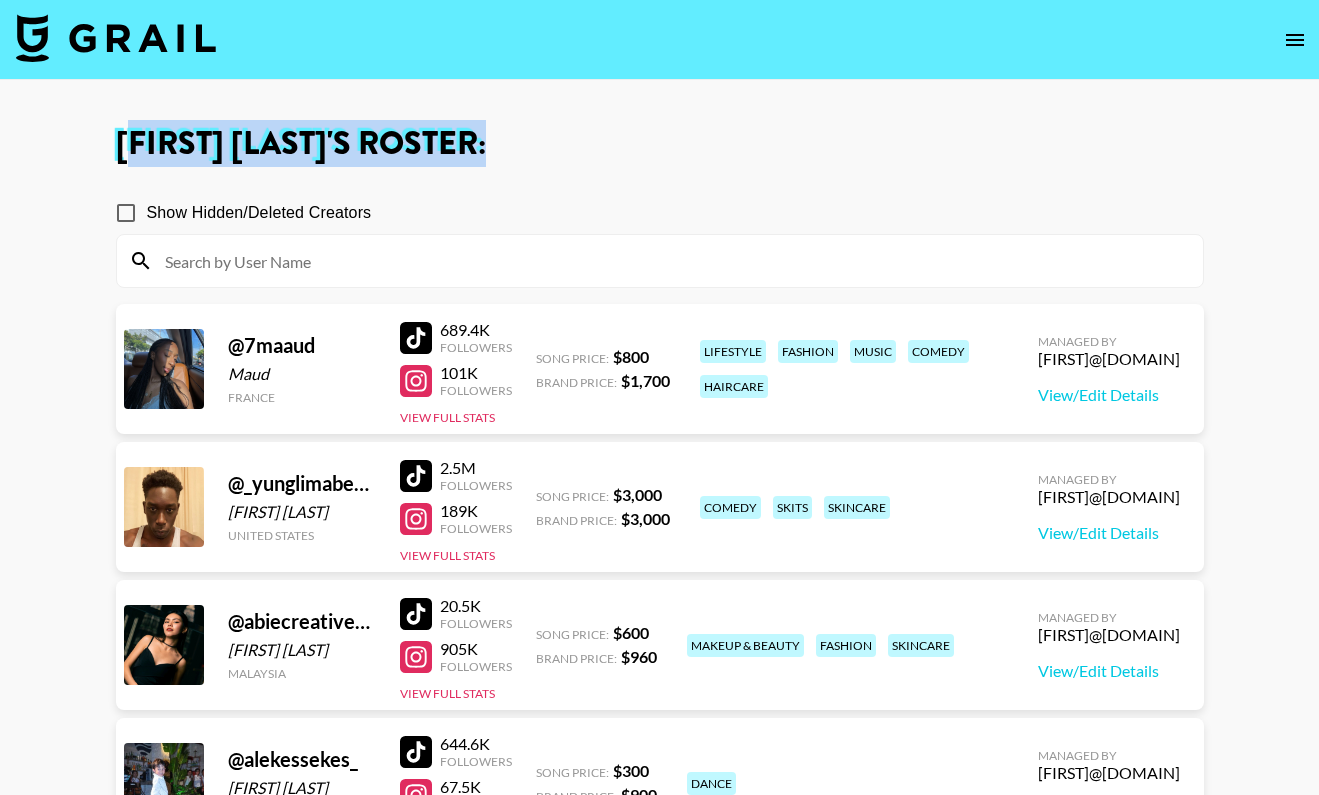drag, startPoint x: 601, startPoint y: 138, endPoint x: 130, endPoint y: 127, distance: 471.12842 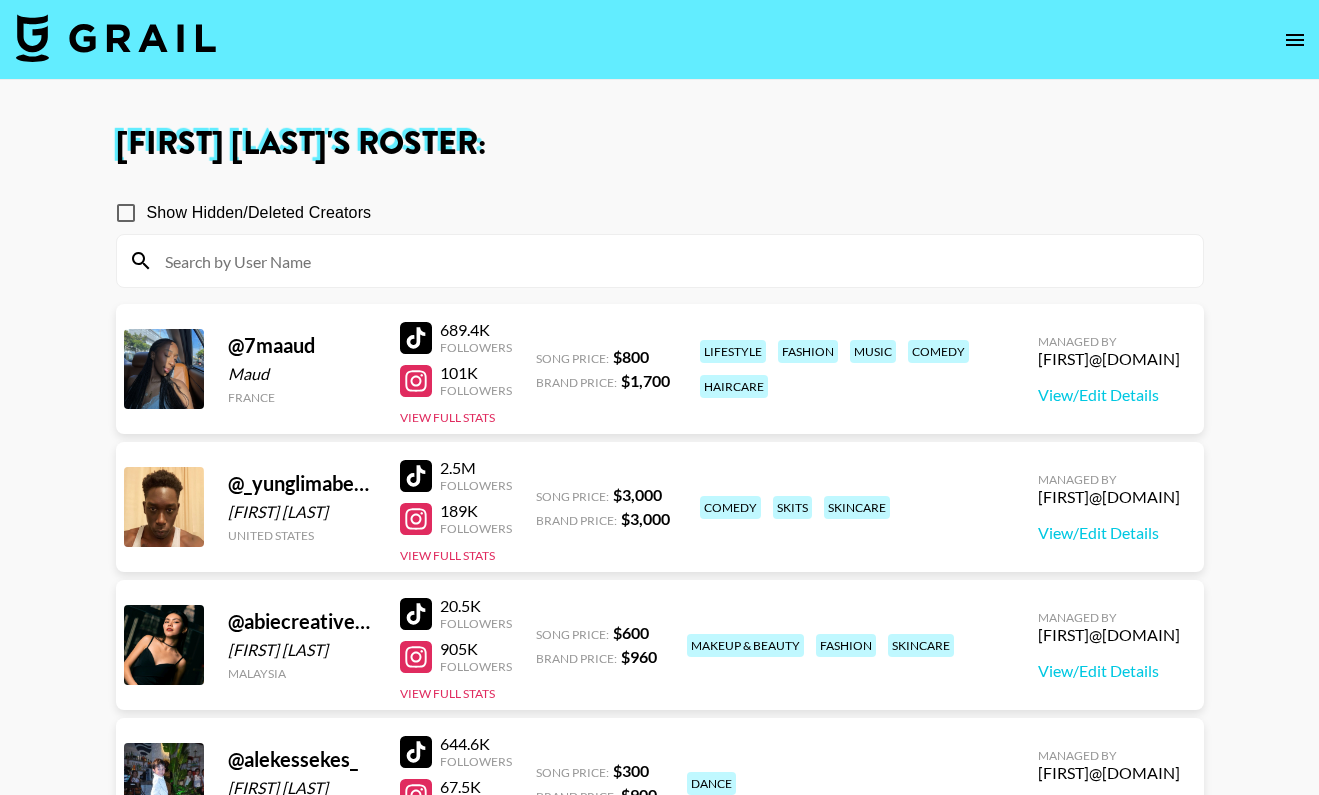 click on "[FIRST] [LAST]'s Roster:" at bounding box center (660, 144) 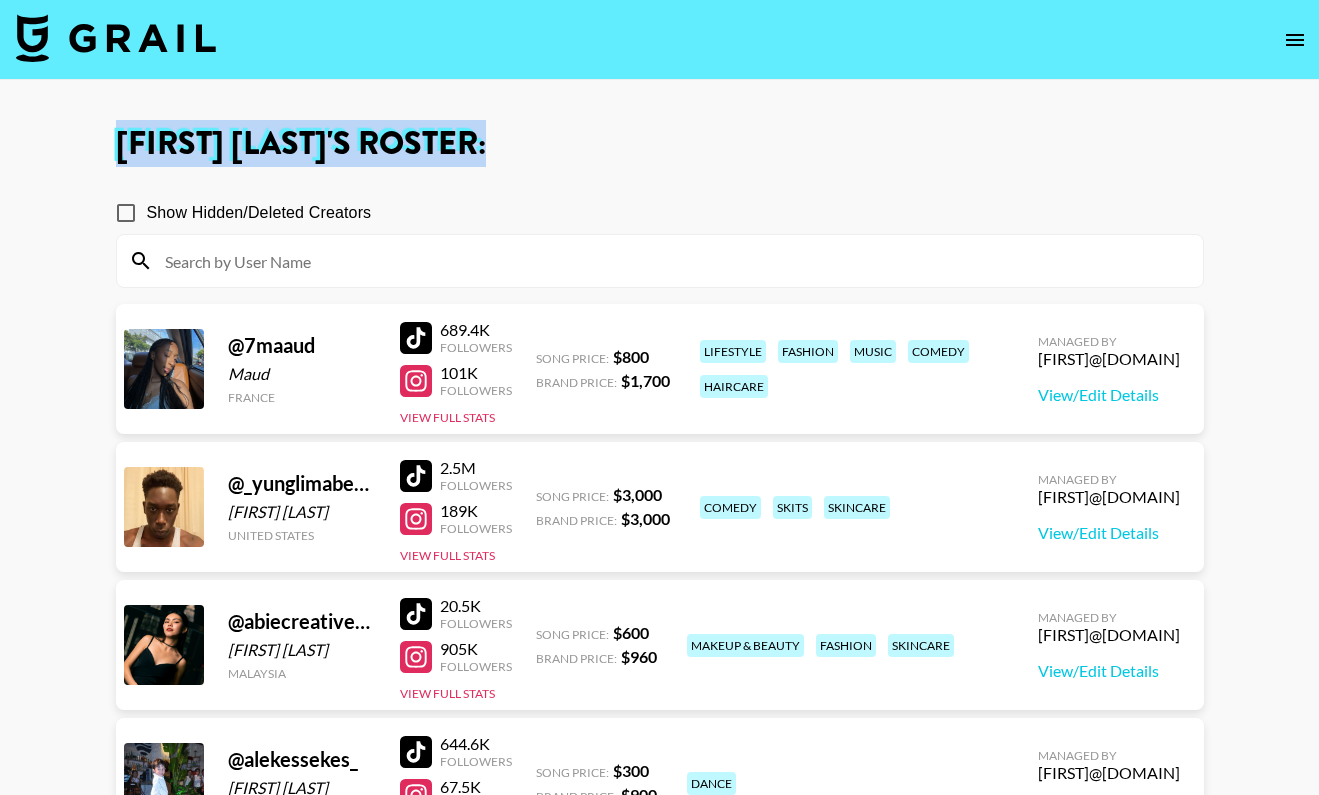 drag, startPoint x: 107, startPoint y: 138, endPoint x: 612, endPoint y: 138, distance: 505 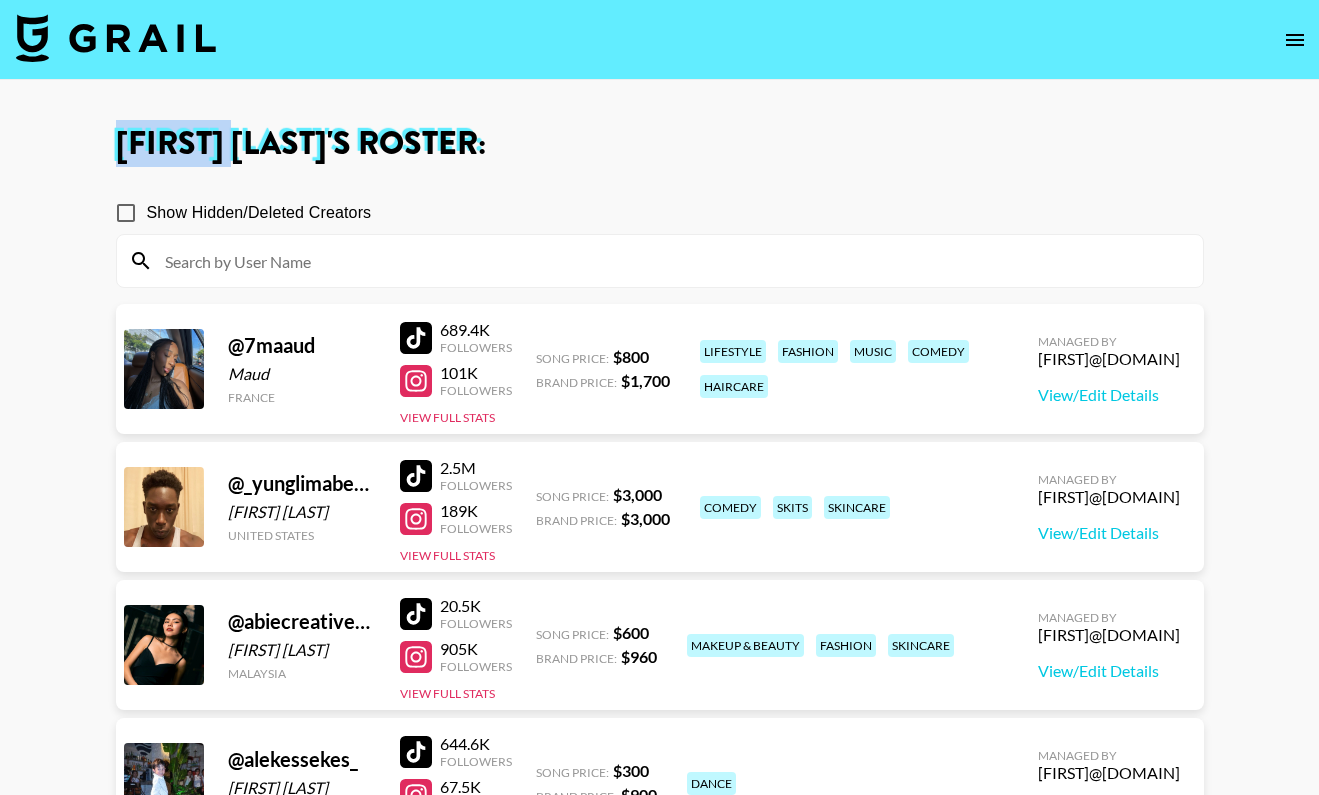 drag, startPoint x: 119, startPoint y: 138, endPoint x: 254, endPoint y: 141, distance: 135.03333 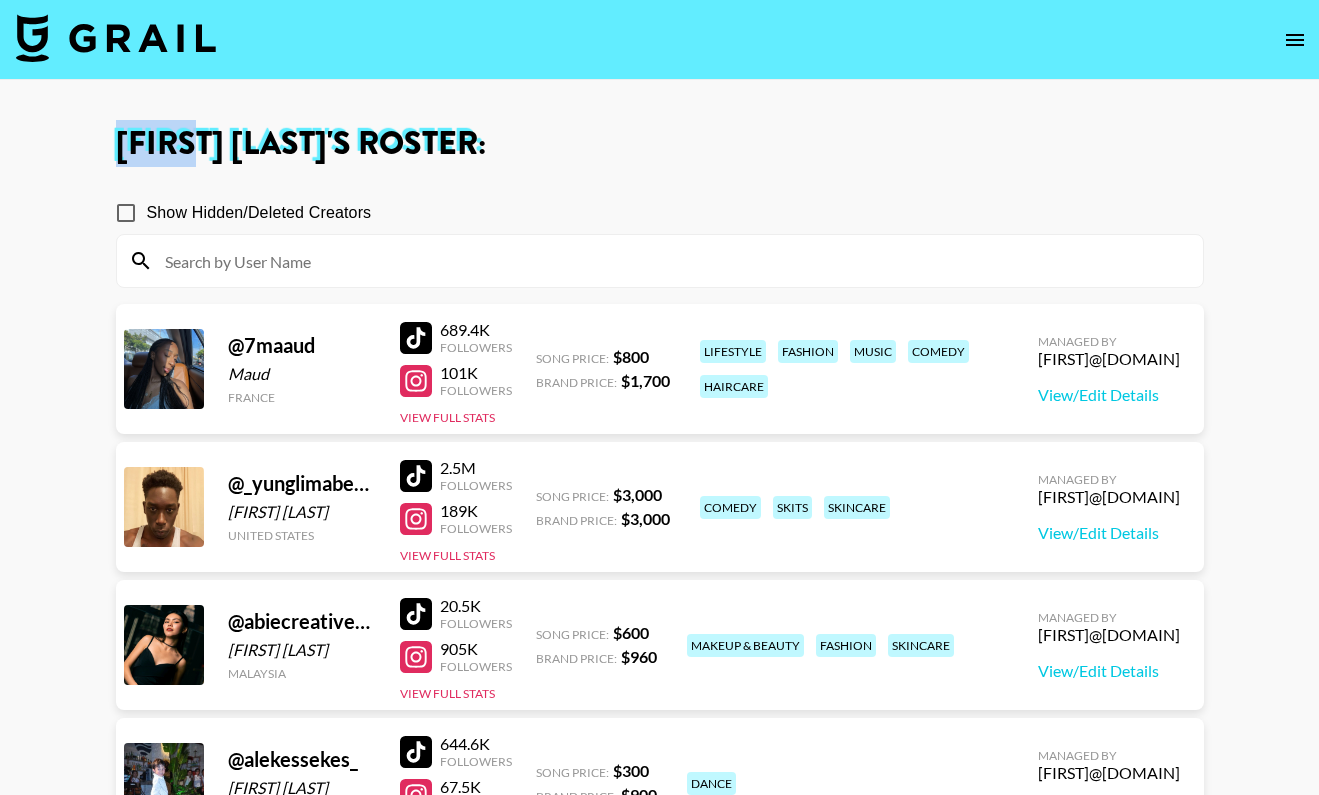drag, startPoint x: 205, startPoint y: 139, endPoint x: 17, endPoint y: 120, distance: 188.95767 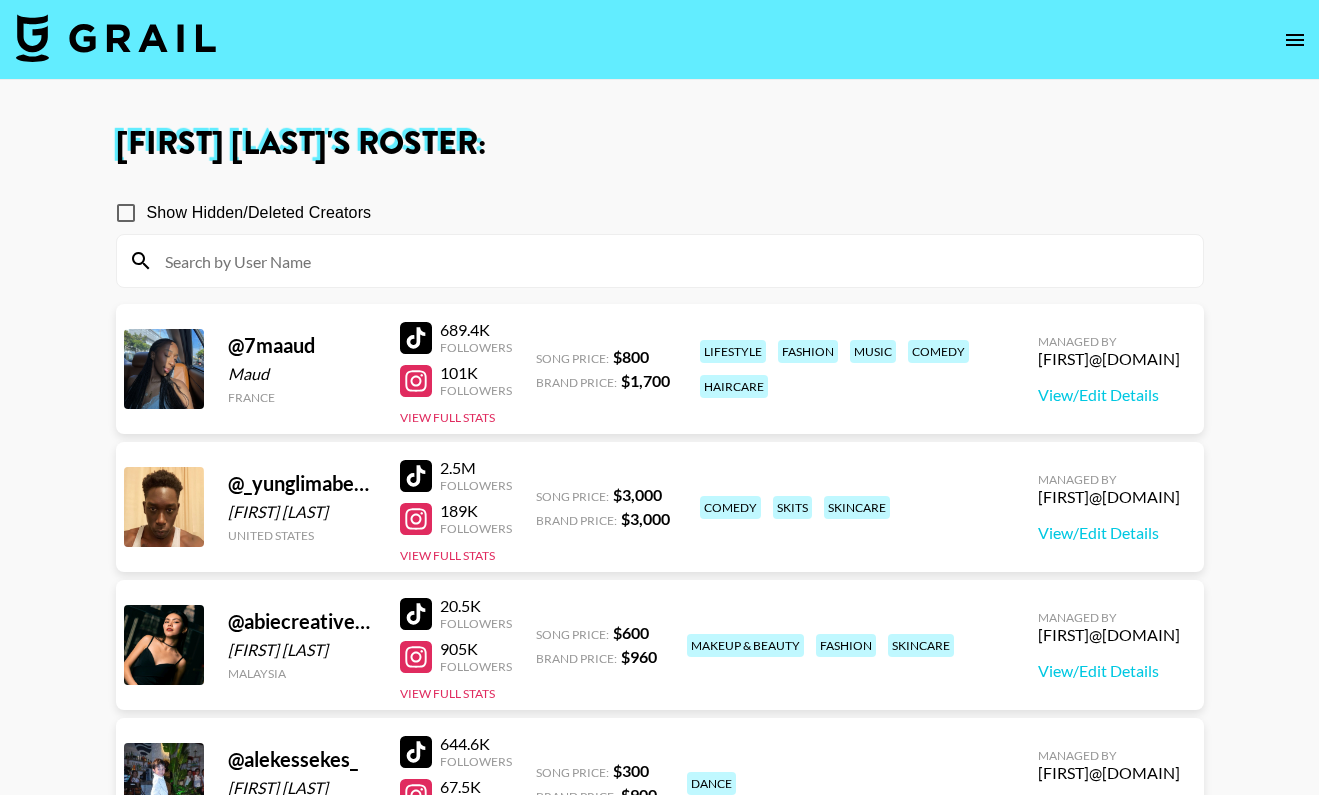 click on "[FIRST] [LAST]'s Roster: Show Hidden/Deleted Creators @ [USERNAME] [FIRST] [LAST] [COUNTRY] [FOLLOWERS] Followers [FOLLOWERS] Followers View Full Stats Song Price: $ [PRICE] Brand Price: $ [PRICE] [CATEGORY] [CATEGORY] [CATEGORY] Managed By [EMAIL] View/Edit Details @ [USERNAME] [FIRST] [LAST] [COUNTRY] [FOLLOWERS] Followers [FOLLOWERS] Followers View Full Stats Song Price: $ [PRICE] Brand Price: $ [PRICE] [CATEGORY] [CATEGORY] Managed By [EMAIL] View/Edit Details @ [USERNAME] [FIRST] [LAST] [COUNTRY] [FOLLOWERS] Followers [FOLLOWERS] Followers View Full Stats Song Price: $ [PRICE] Brand Price: $ [PRICE] [CATEGORY] [CATEGORY] [CATEGORY] Managed By [EMAIL] View/Edit Details @ [USERNAME] [FIRST] [LAST] [COUNTRY] [FOLLOWERS] Followers [FOLLOWERS] Followers View Full Stats Song Price: $ [PRICE] Brand Price: $ [PRICE] [CATEGORY] Managed By [EMAIL] View/Edit Details @ [USERNAME] [FIRST] [LAST] [COUNTRY] [FOLLOWERS] Followers [FOLLOWERS] Followers View Full Stats Song Price: $ [PRICE] Brand Price: $ [PRICE] [CATEGORY] [CATEGORY]" at bounding box center [659, 5041] 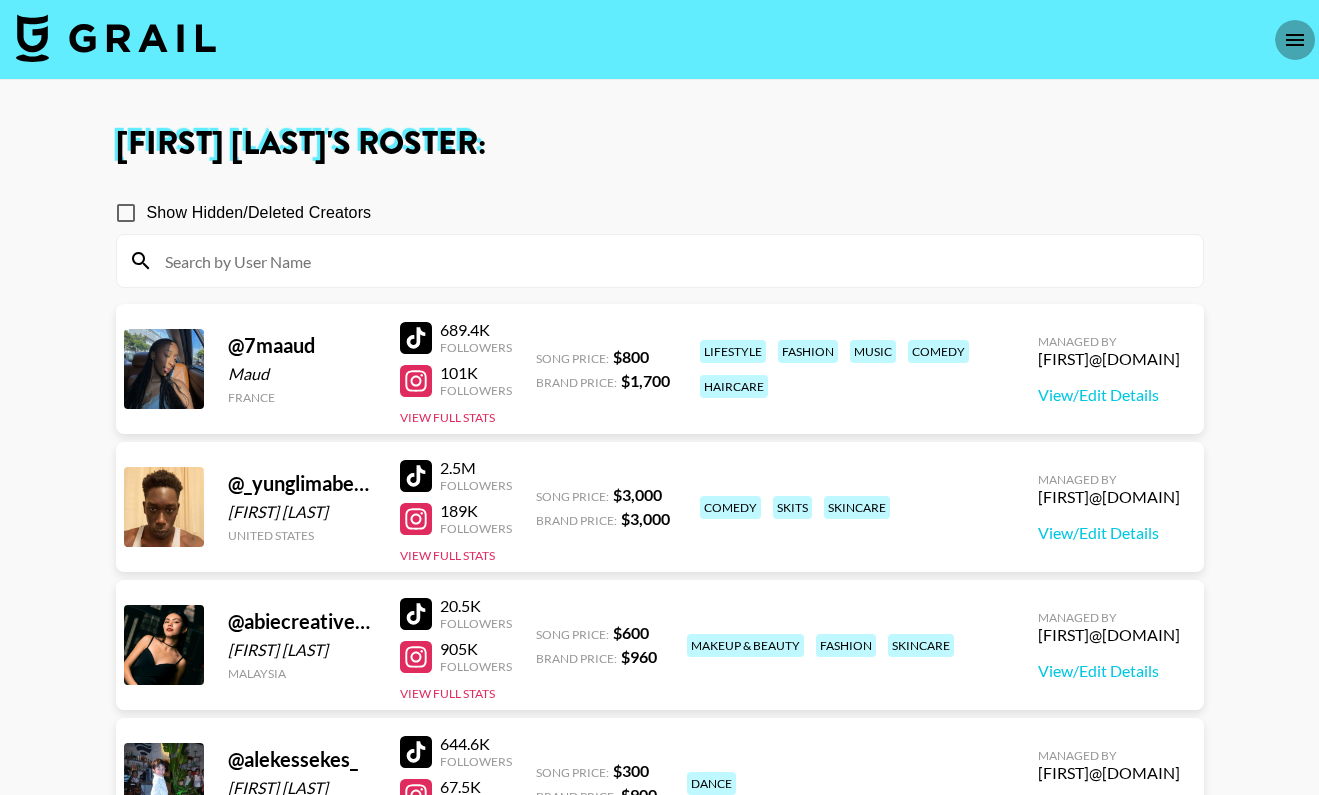 click at bounding box center (1295, 40) 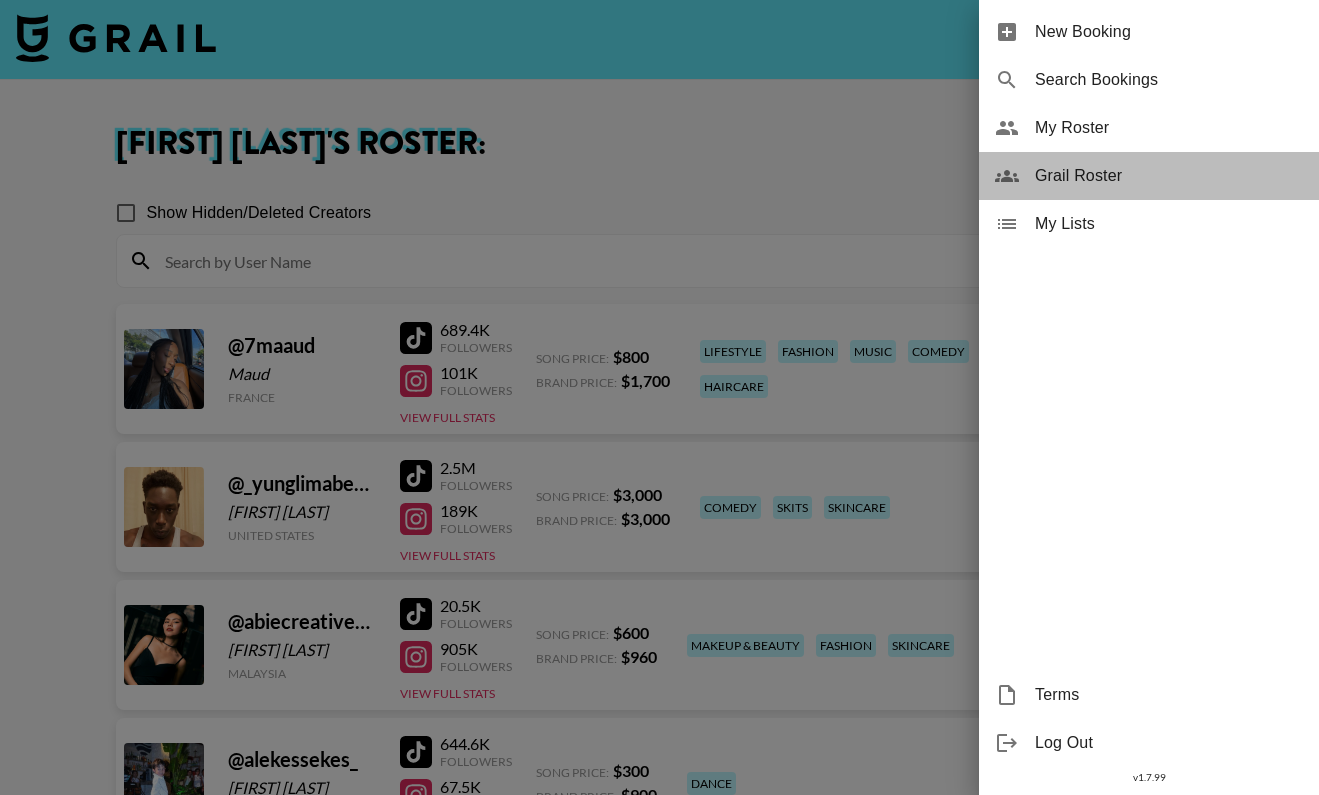 click on "Grail Roster" at bounding box center [1169, 176] 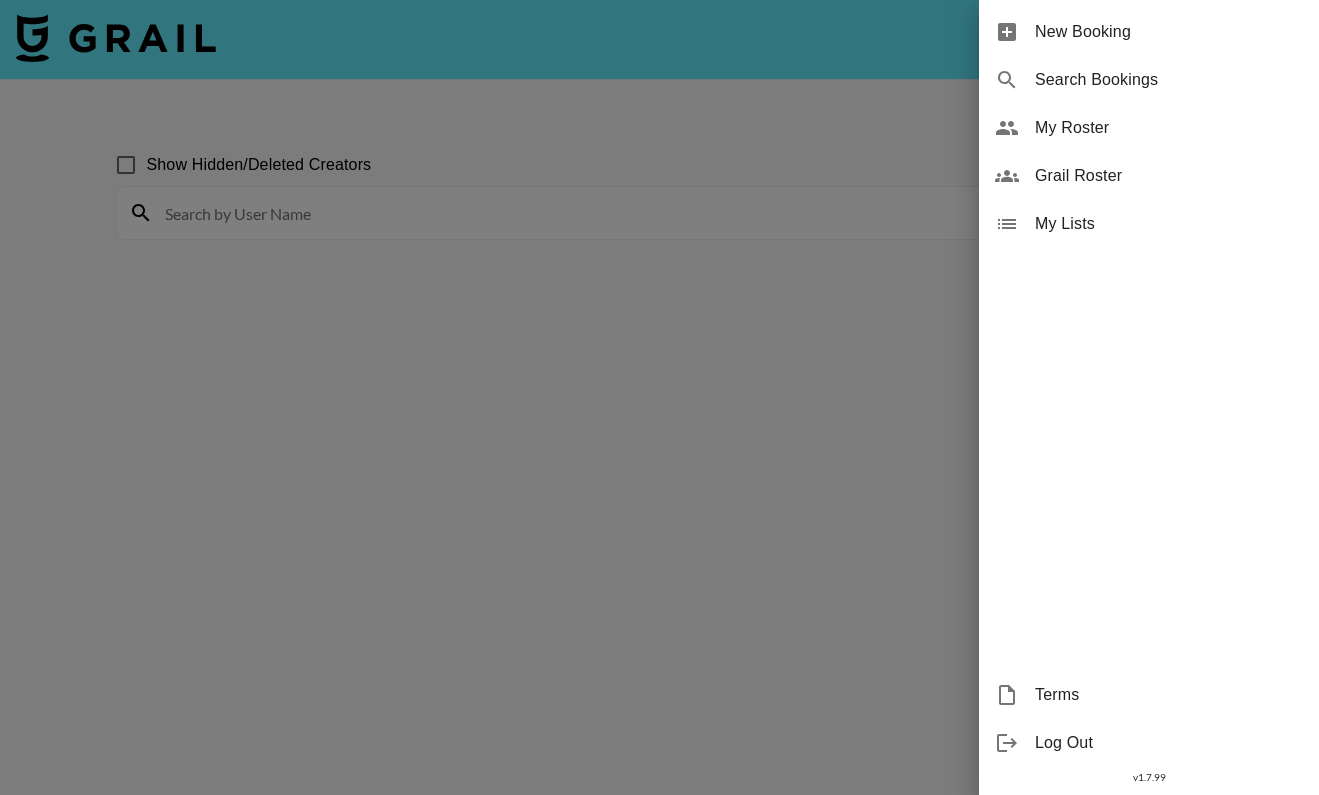 click at bounding box center (659, 397) 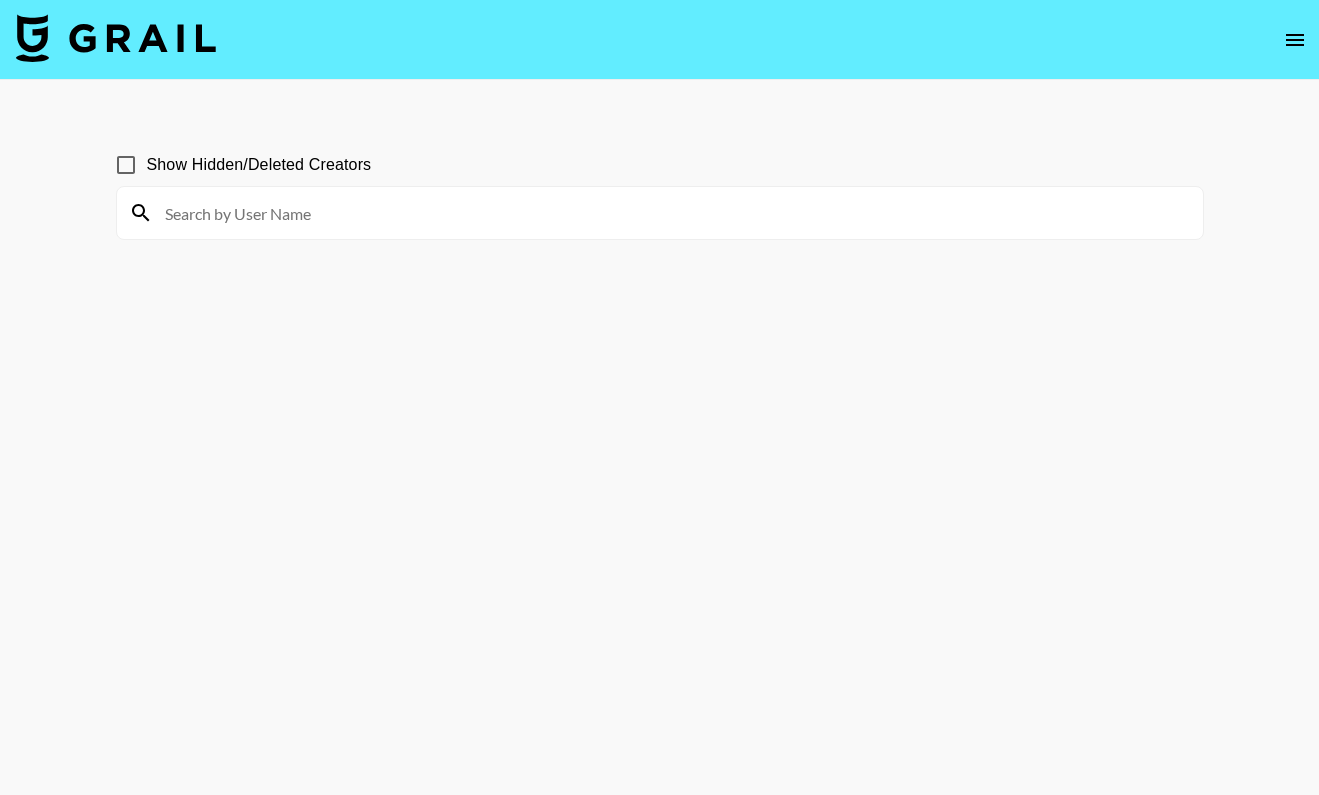 click at bounding box center [672, 213] 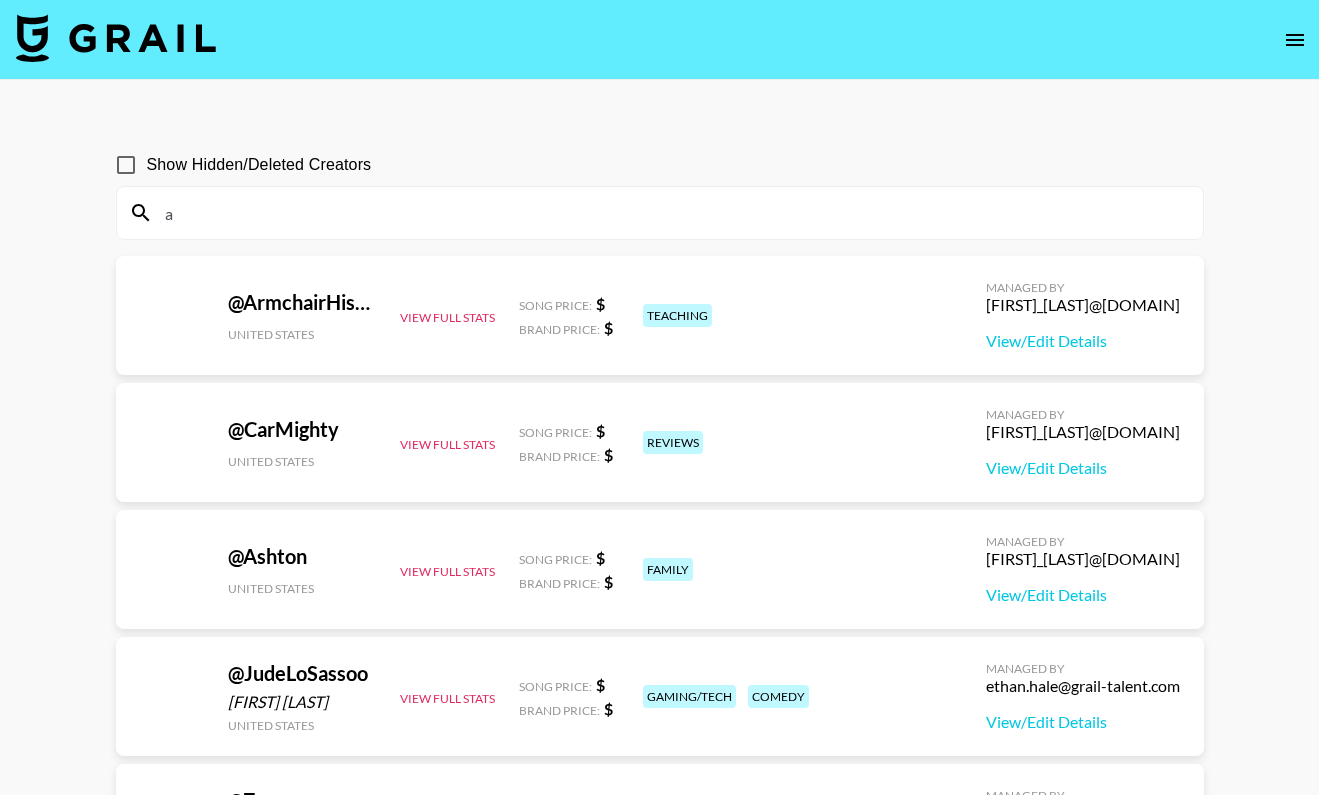 type 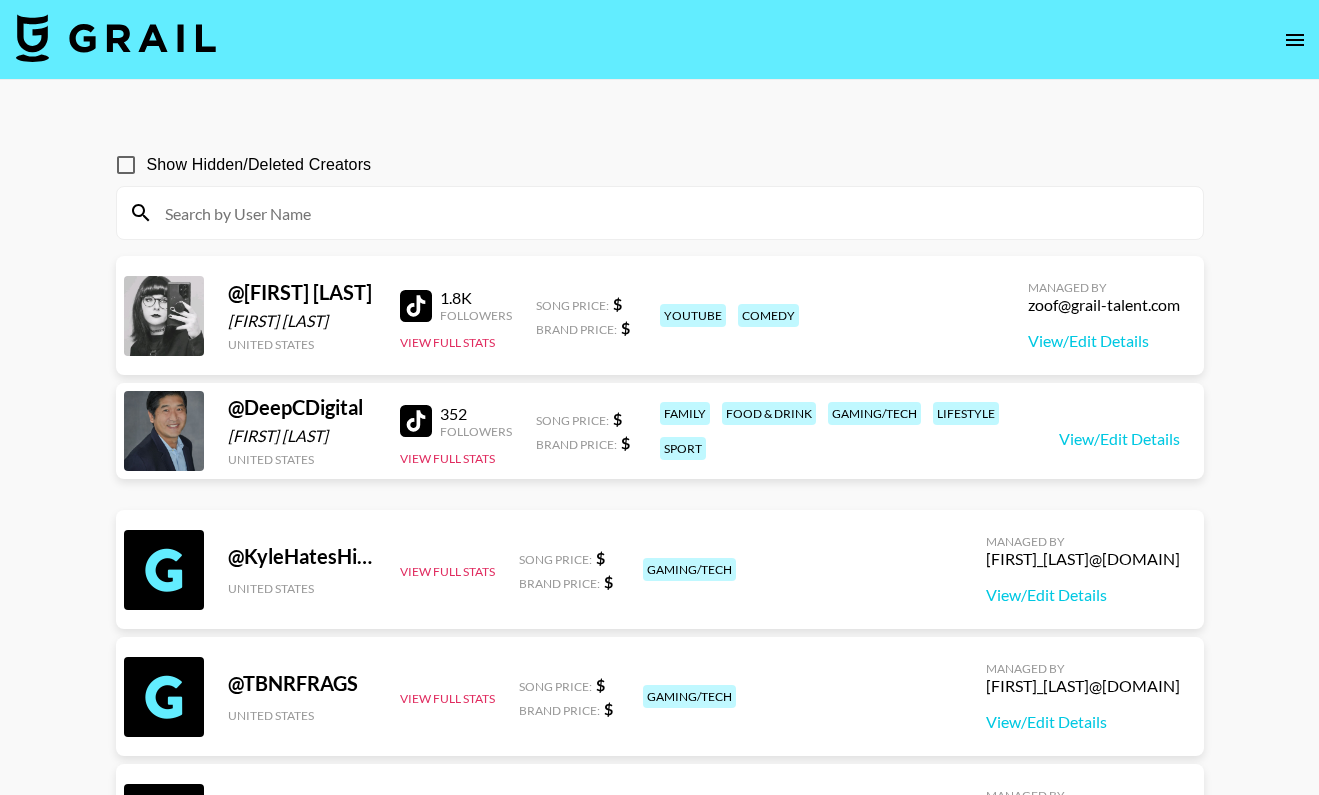 click 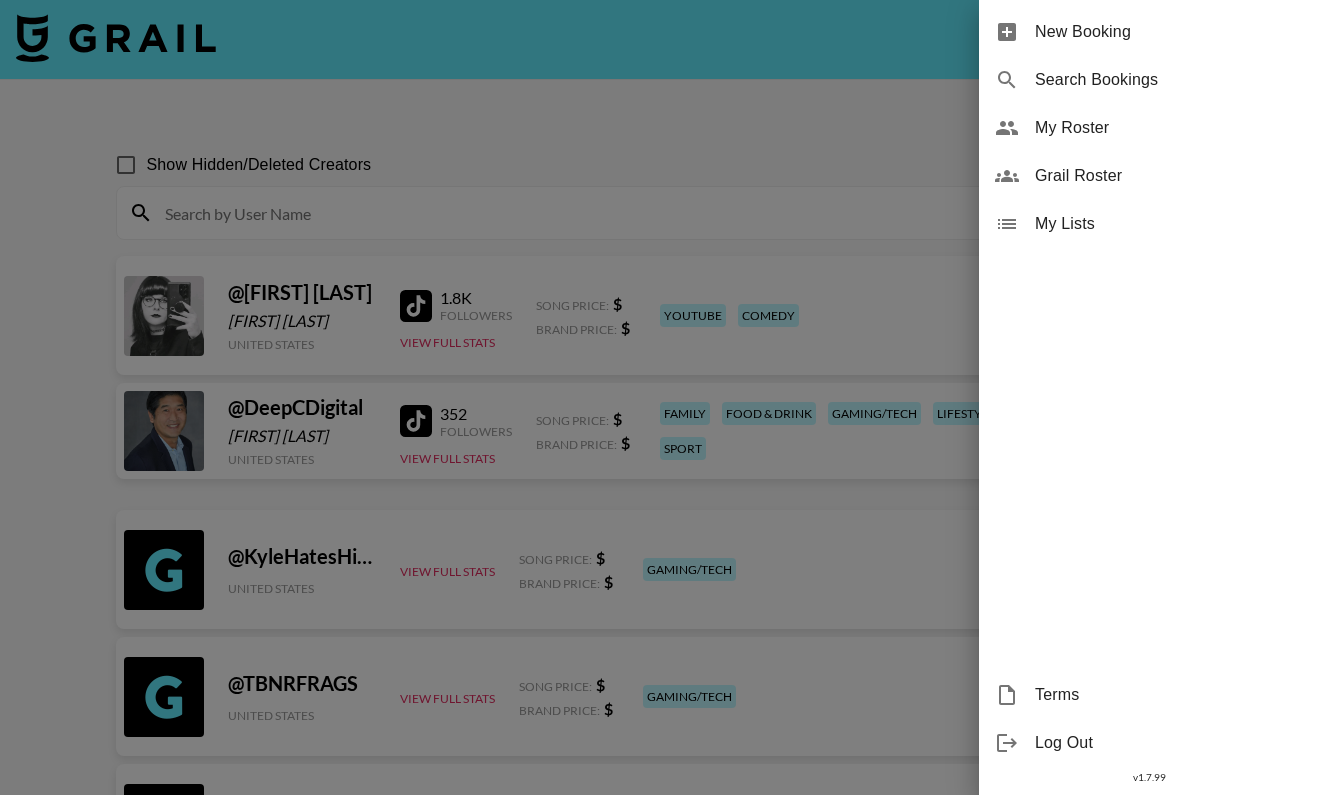 click at bounding box center [659, 397] 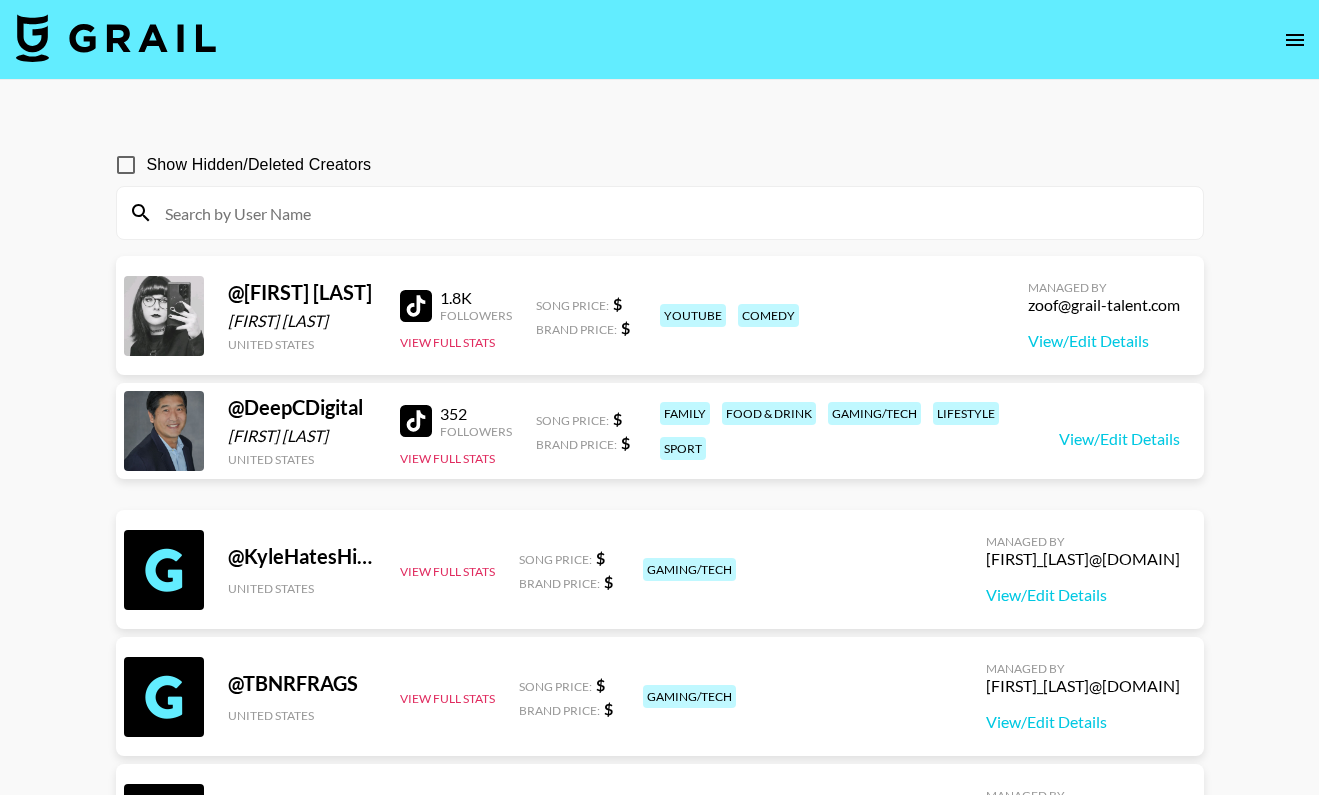 click at bounding box center (672, 213) 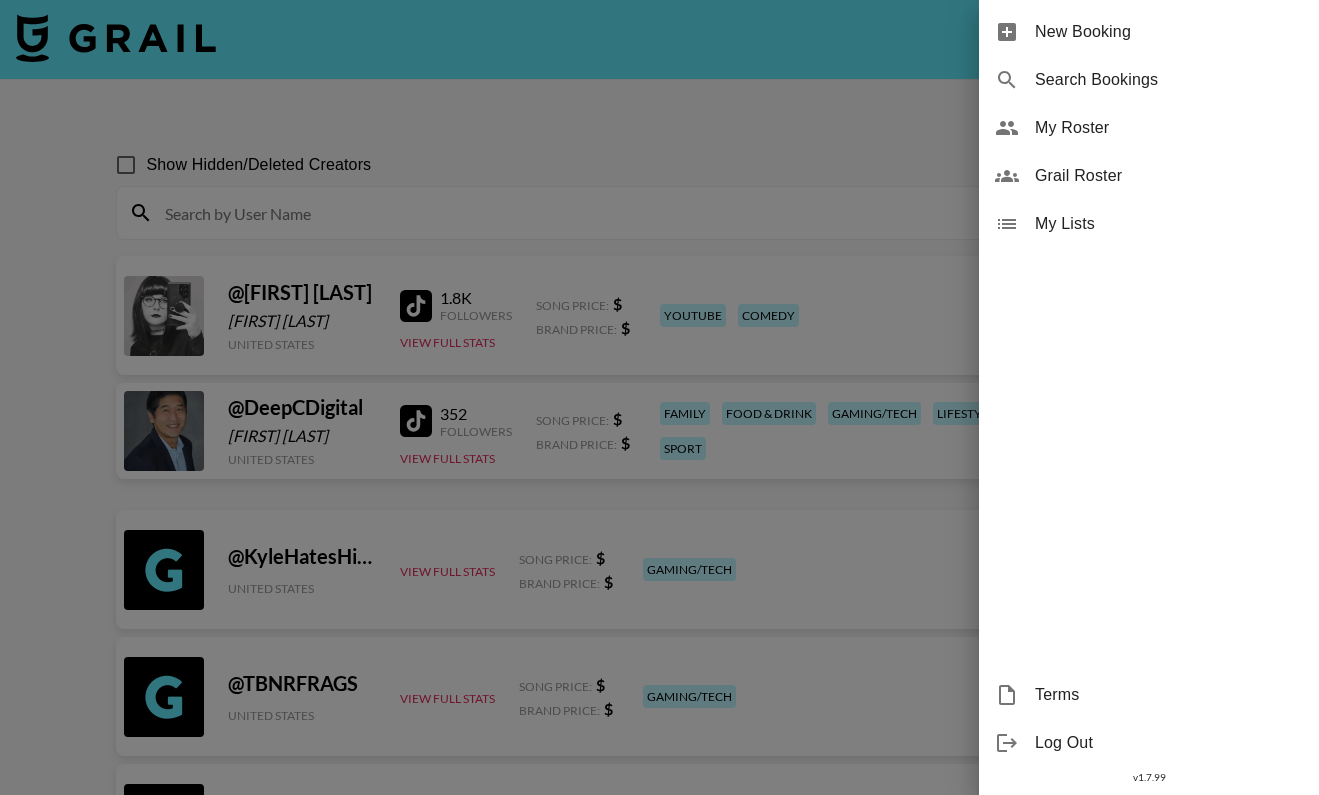 click on "New Booking" at bounding box center (1169, 32) 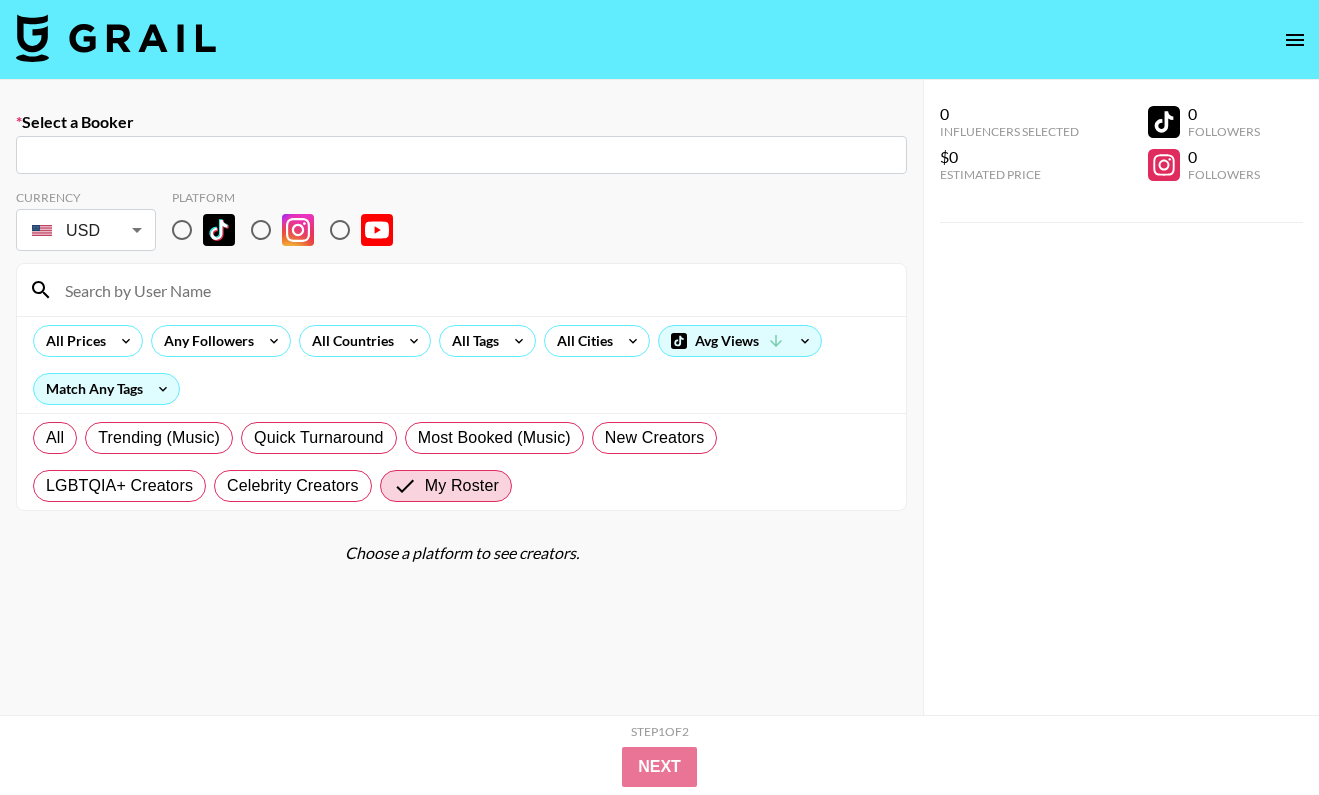 click on "​" at bounding box center (461, 155) 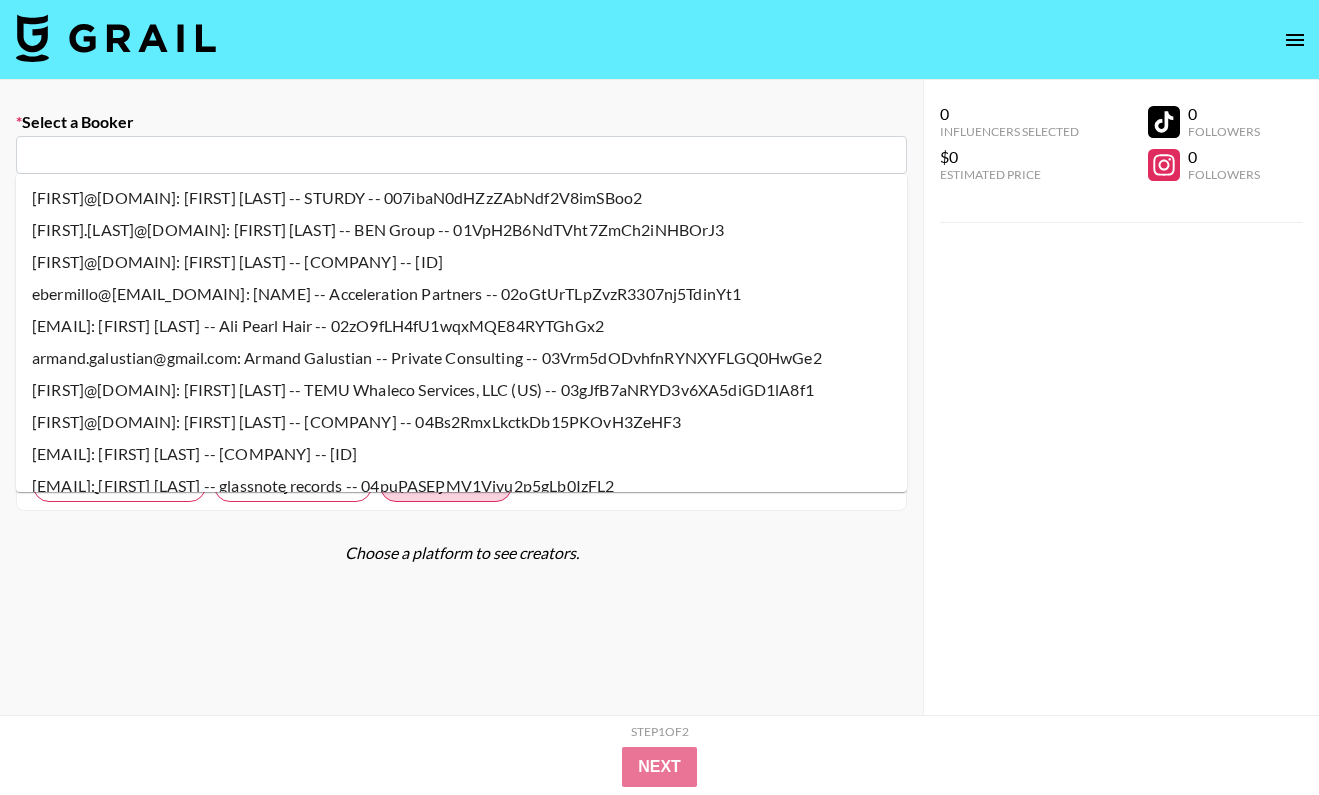 click at bounding box center [461, 155] 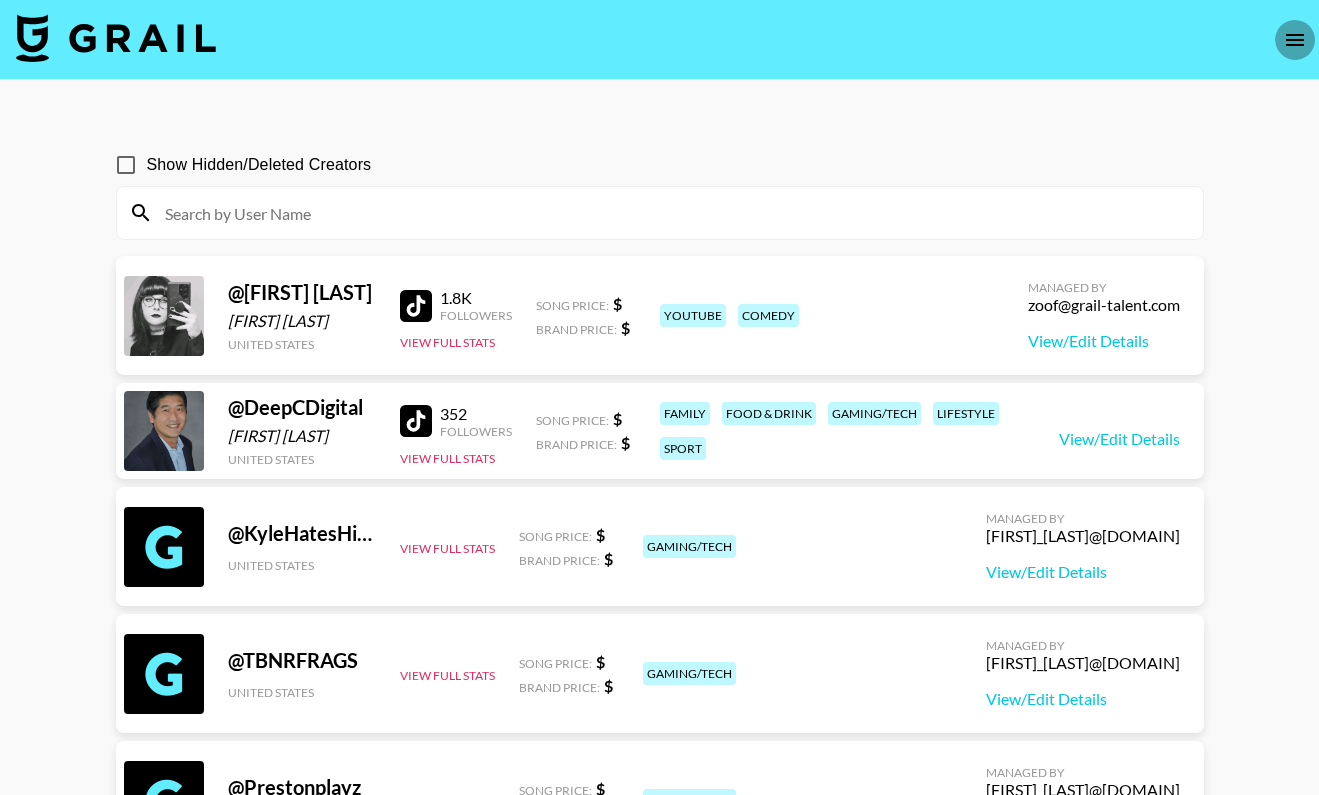 drag, startPoint x: 1297, startPoint y: 43, endPoint x: 1295, endPoint y: 33, distance: 10.198039 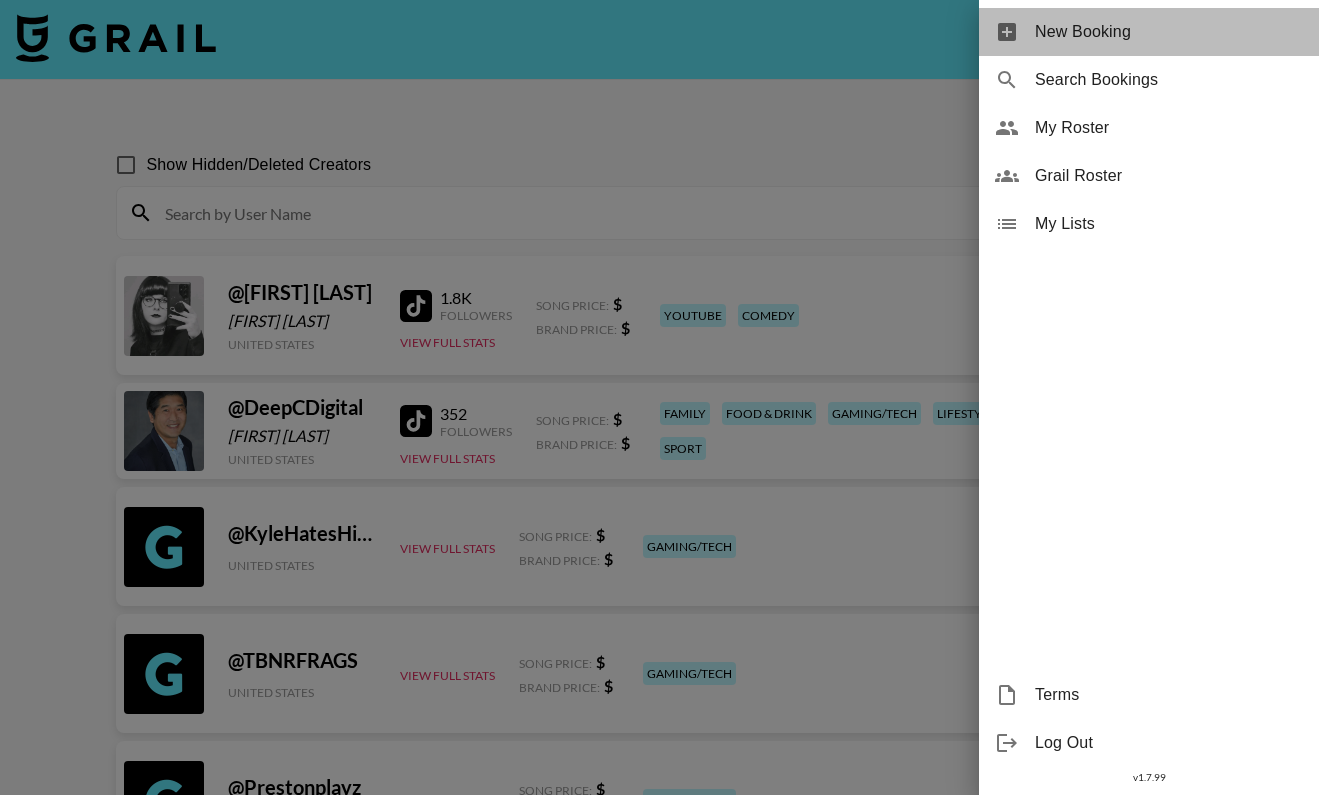 click on "New Booking" at bounding box center (1169, 32) 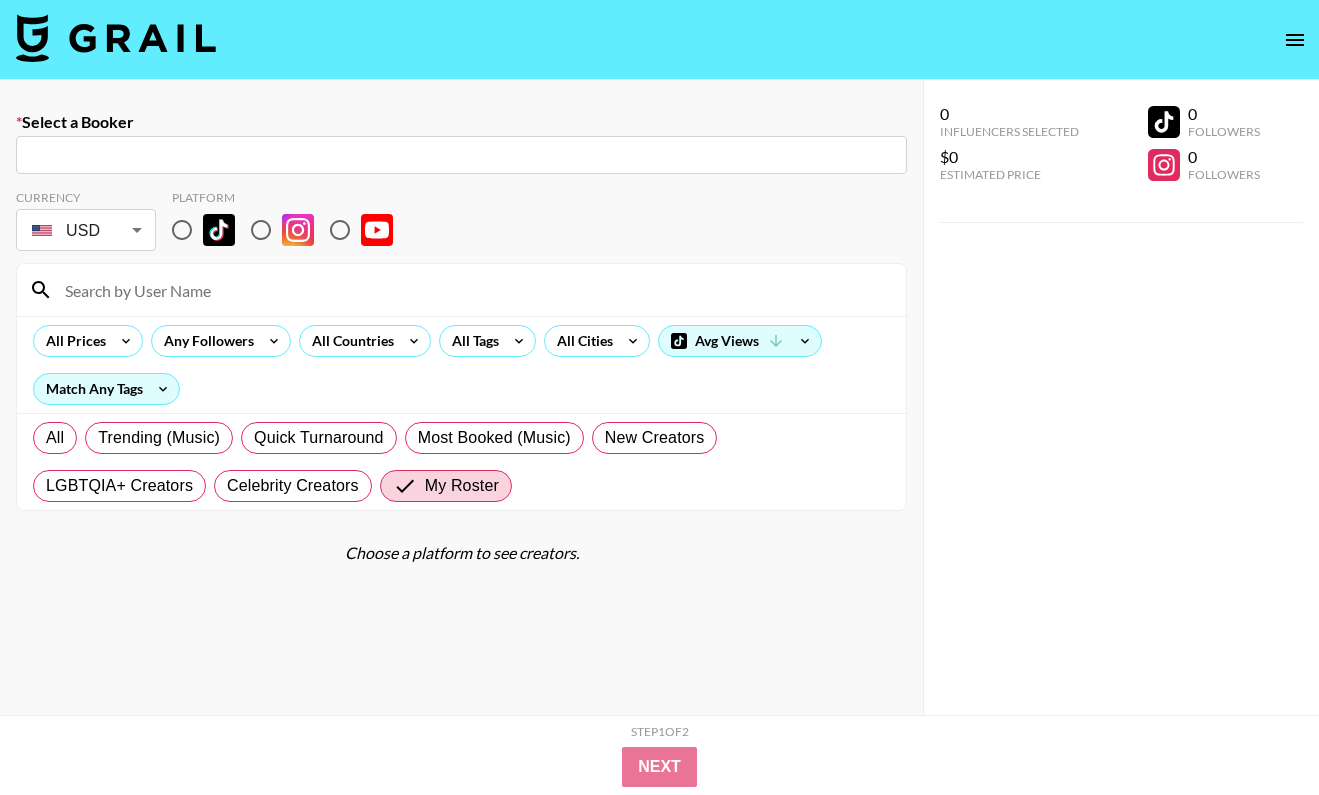 click at bounding box center [461, 155] 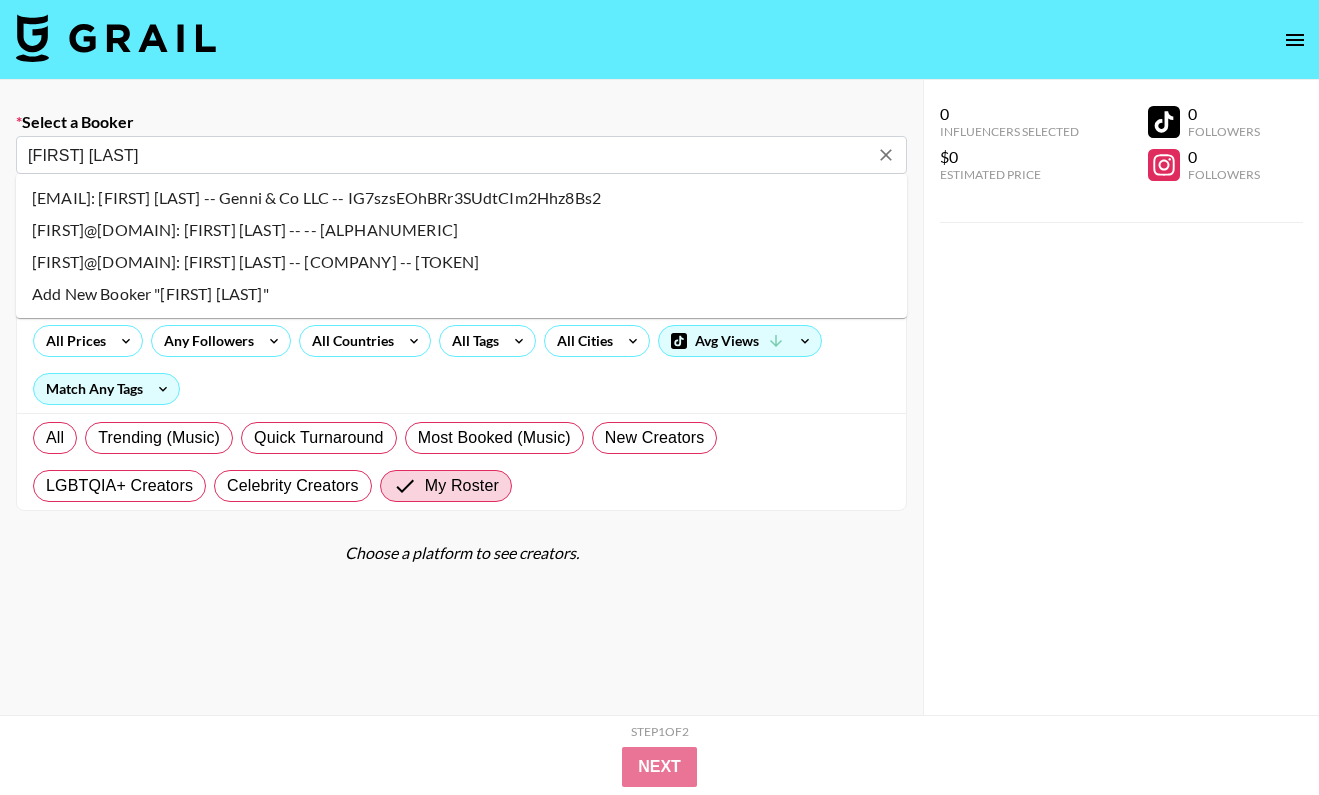 click on "[FIRST]@[DOMAIN]: [FIRST] [LAST] -- [COMPANY] -- [TOKEN]" at bounding box center (461, 262) 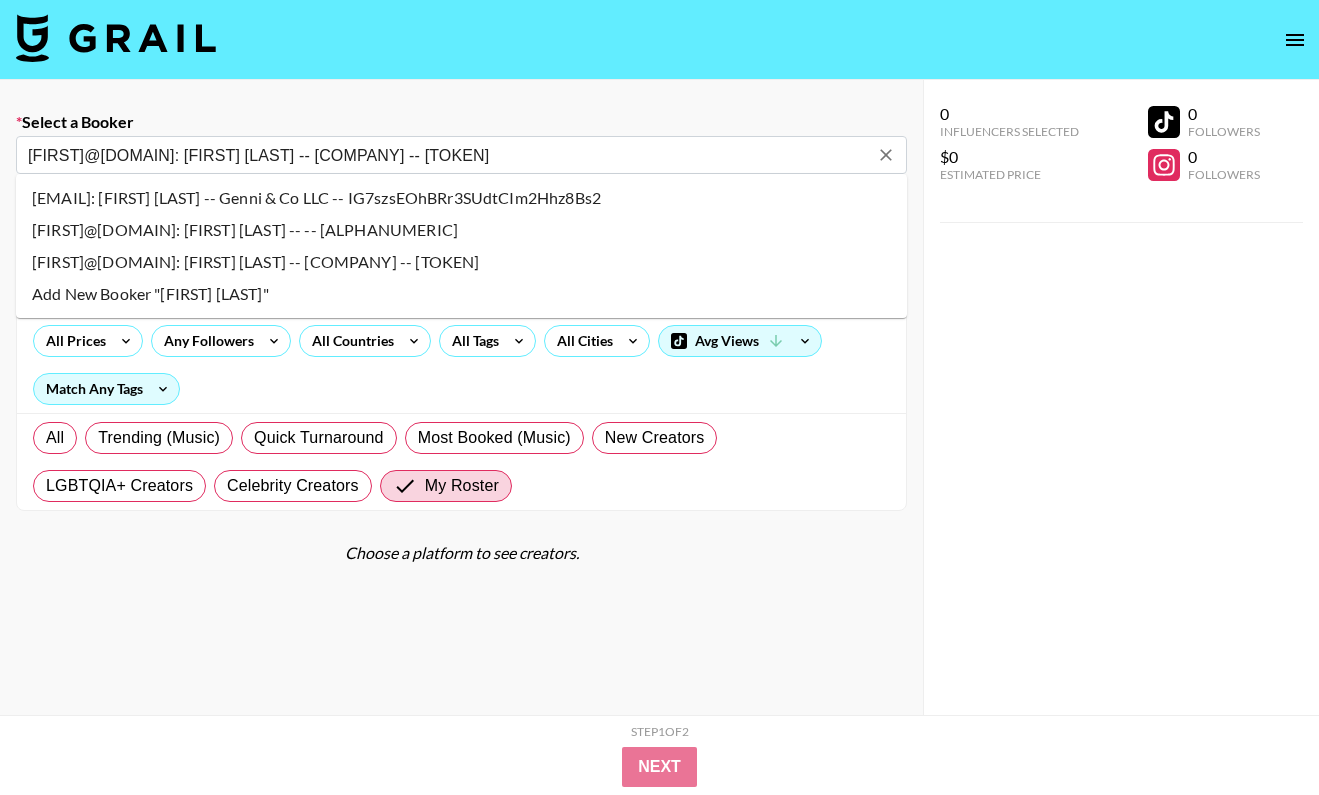 select on "Song" 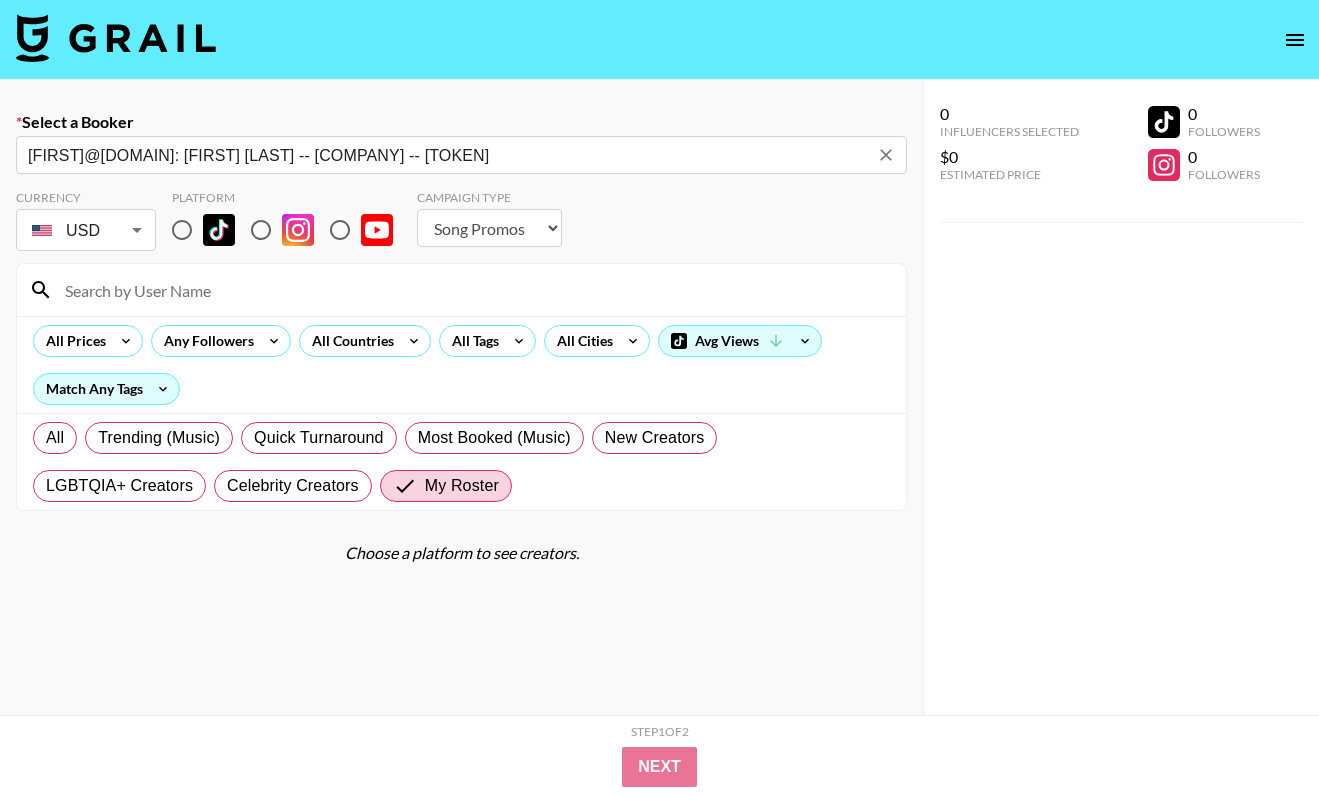 click at bounding box center [473, 290] 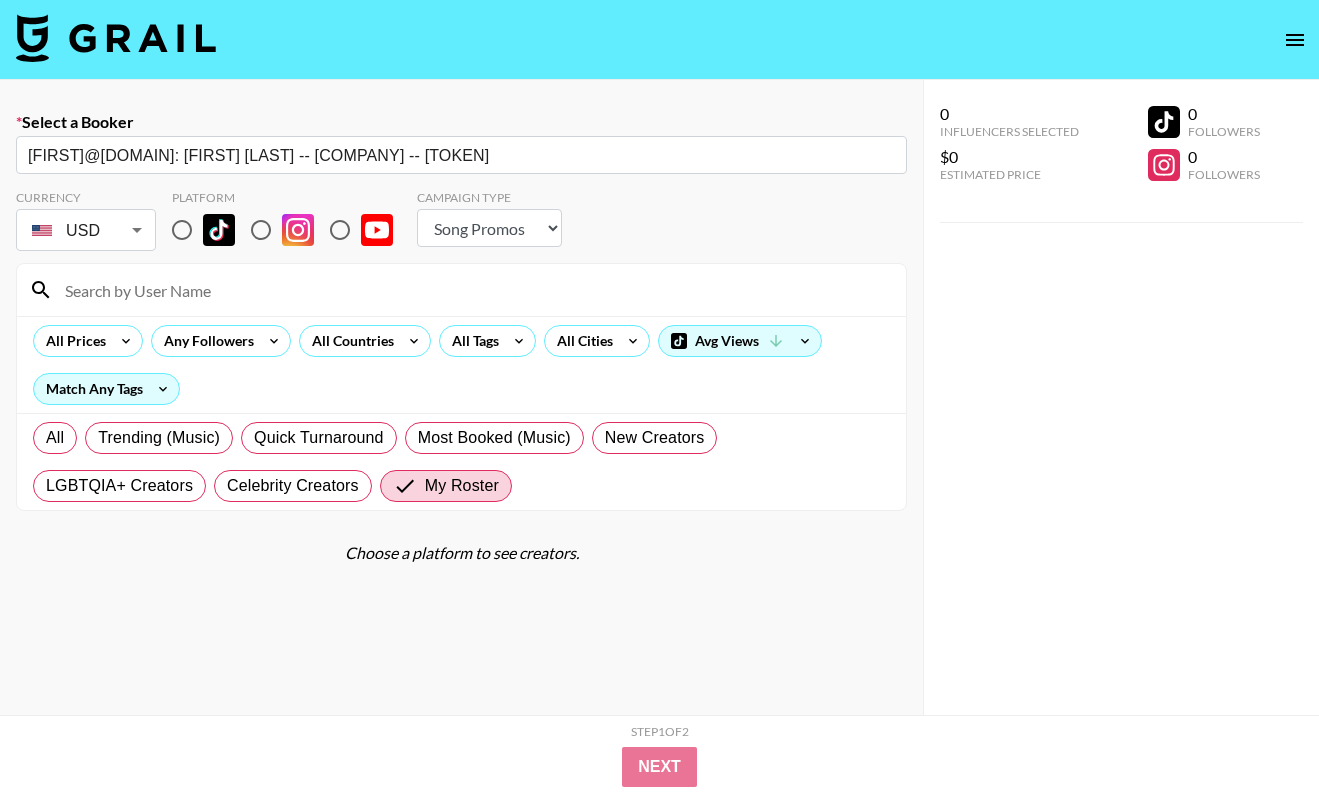 click at bounding box center (182, 230) 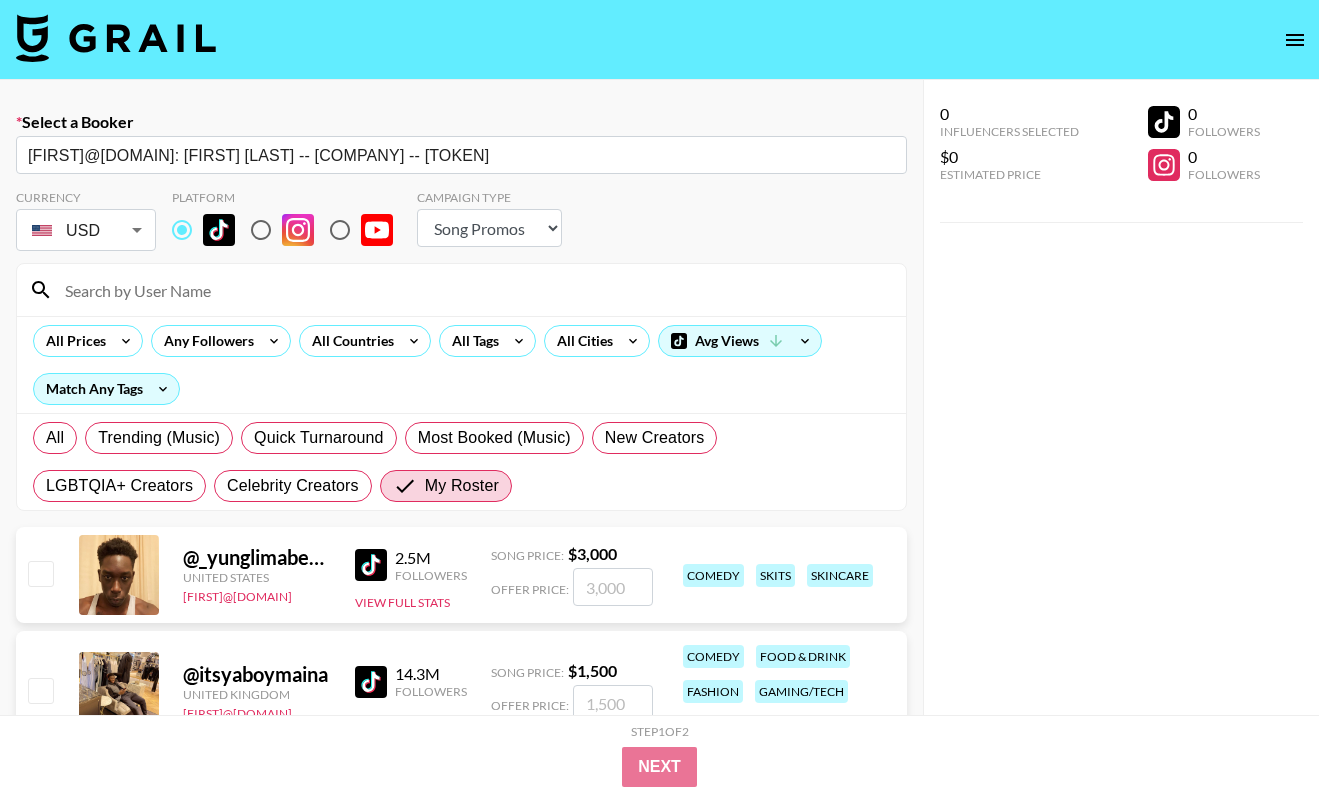 click at bounding box center [461, 290] 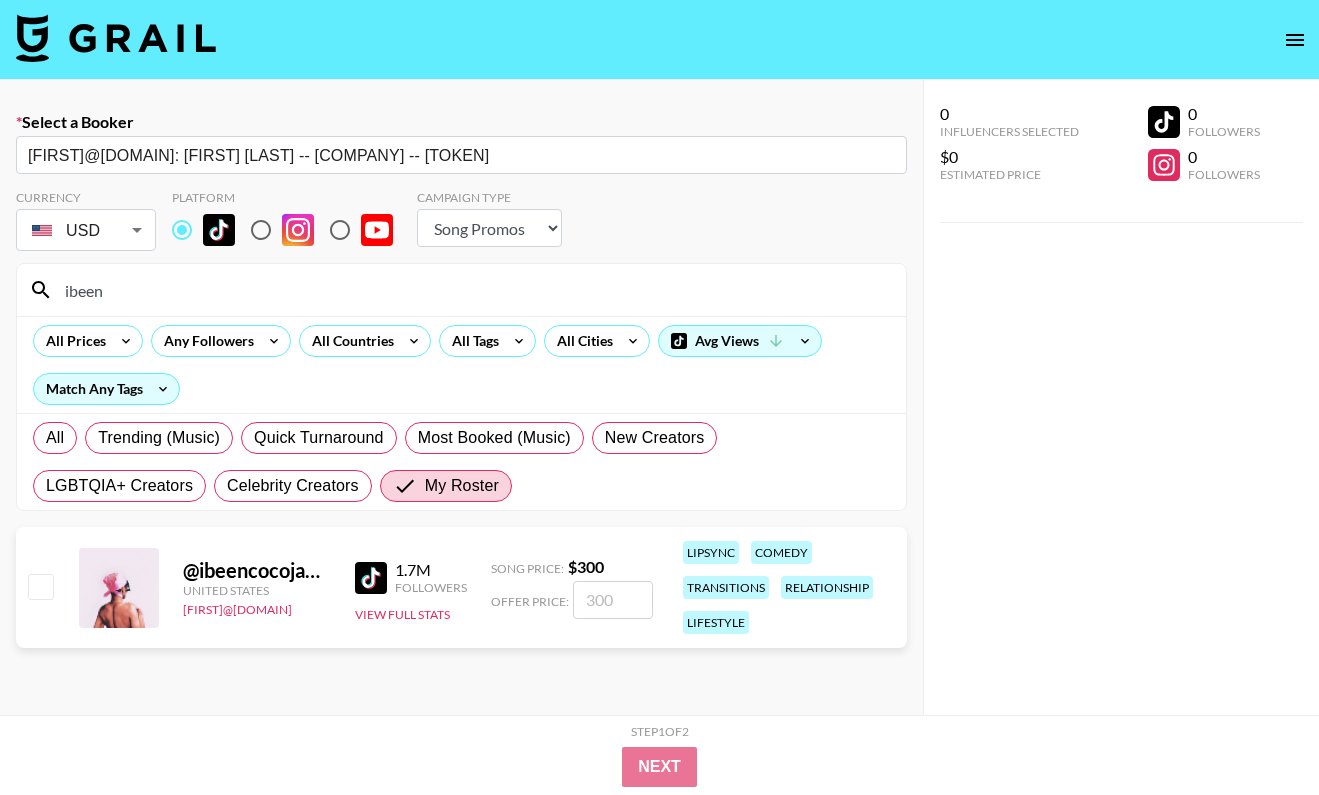type on "ibeen" 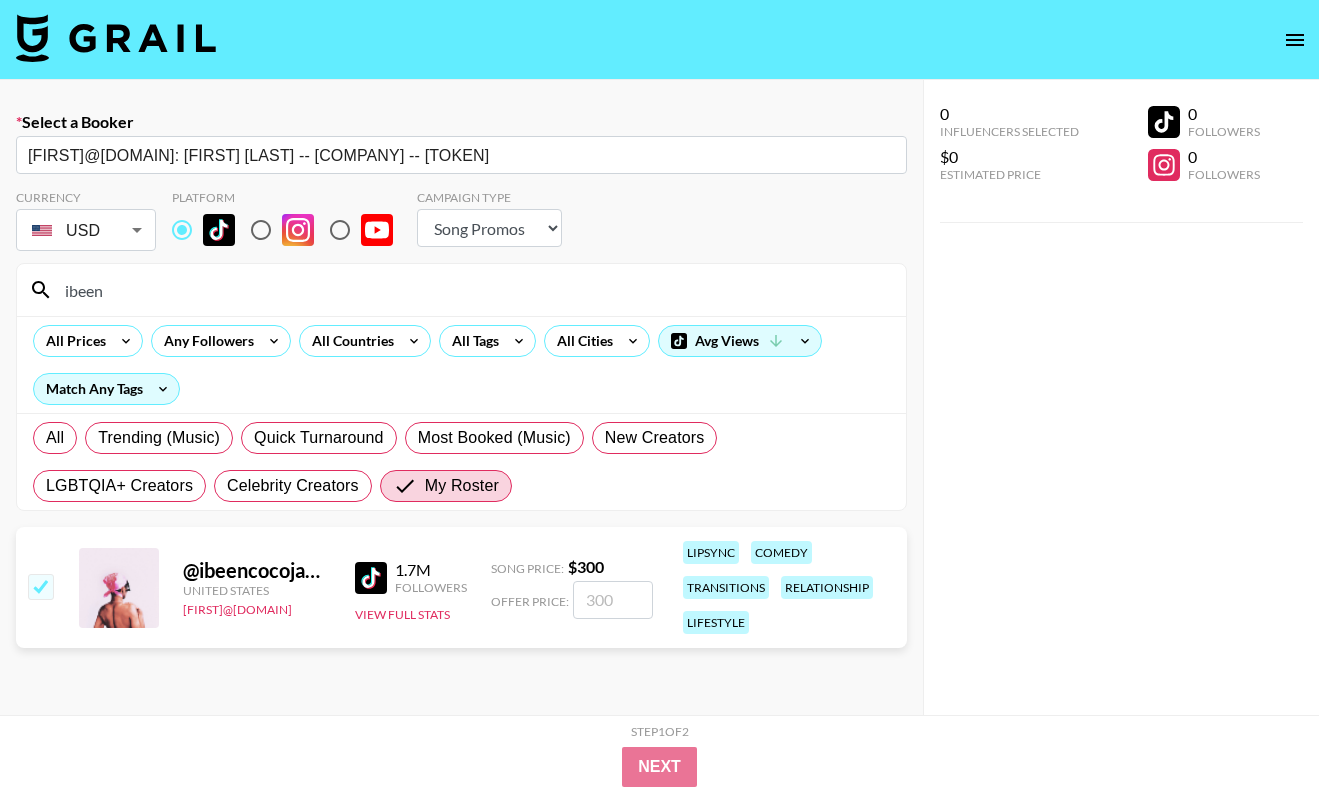 checkbox on "true" 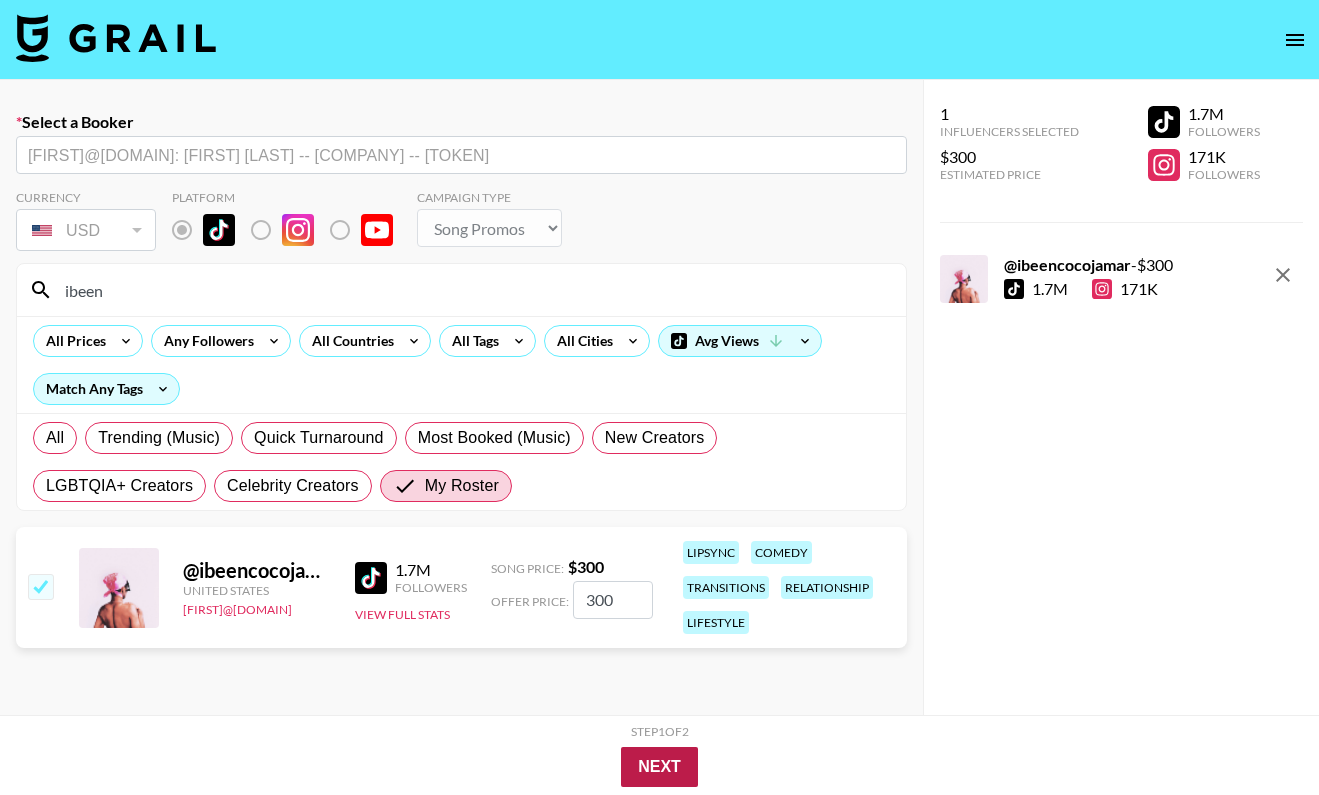 click on "Next" at bounding box center (659, 767) 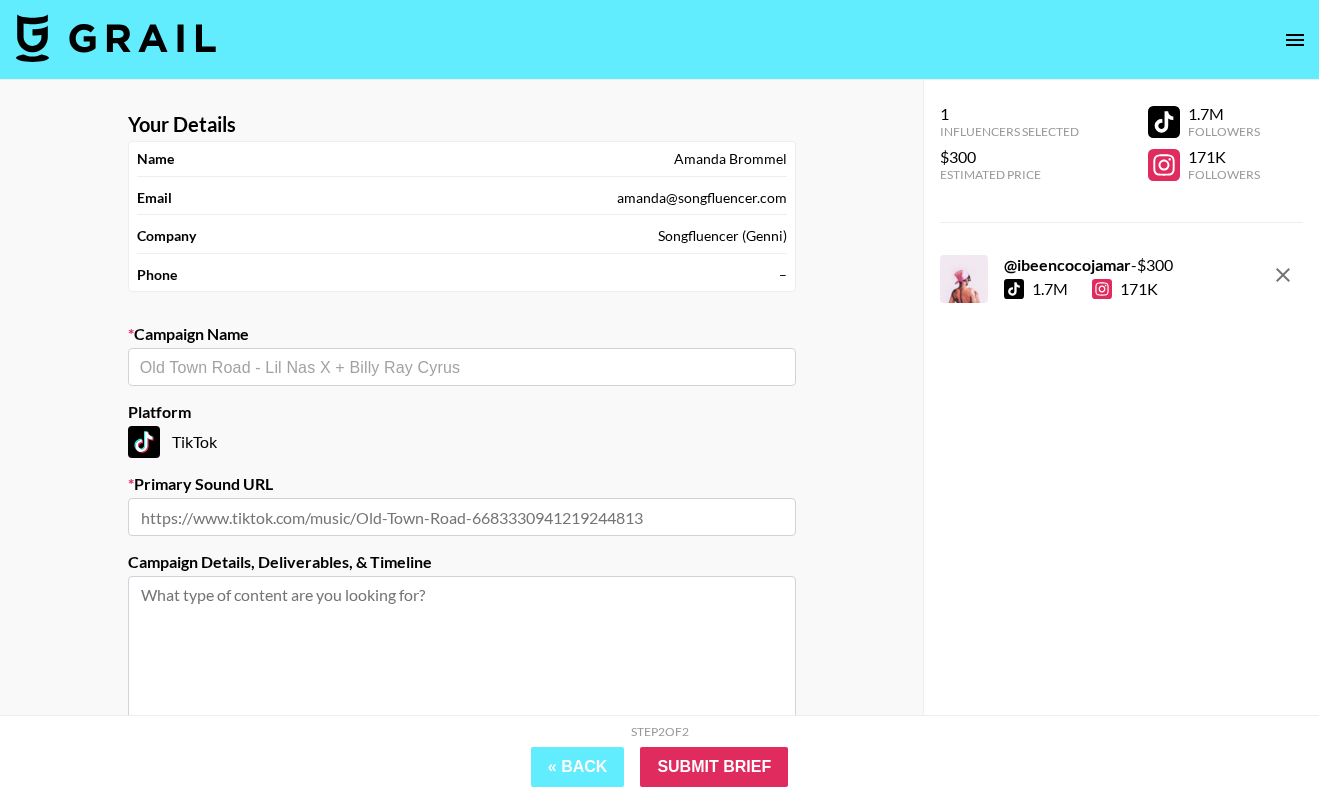 click at bounding box center (462, 367) 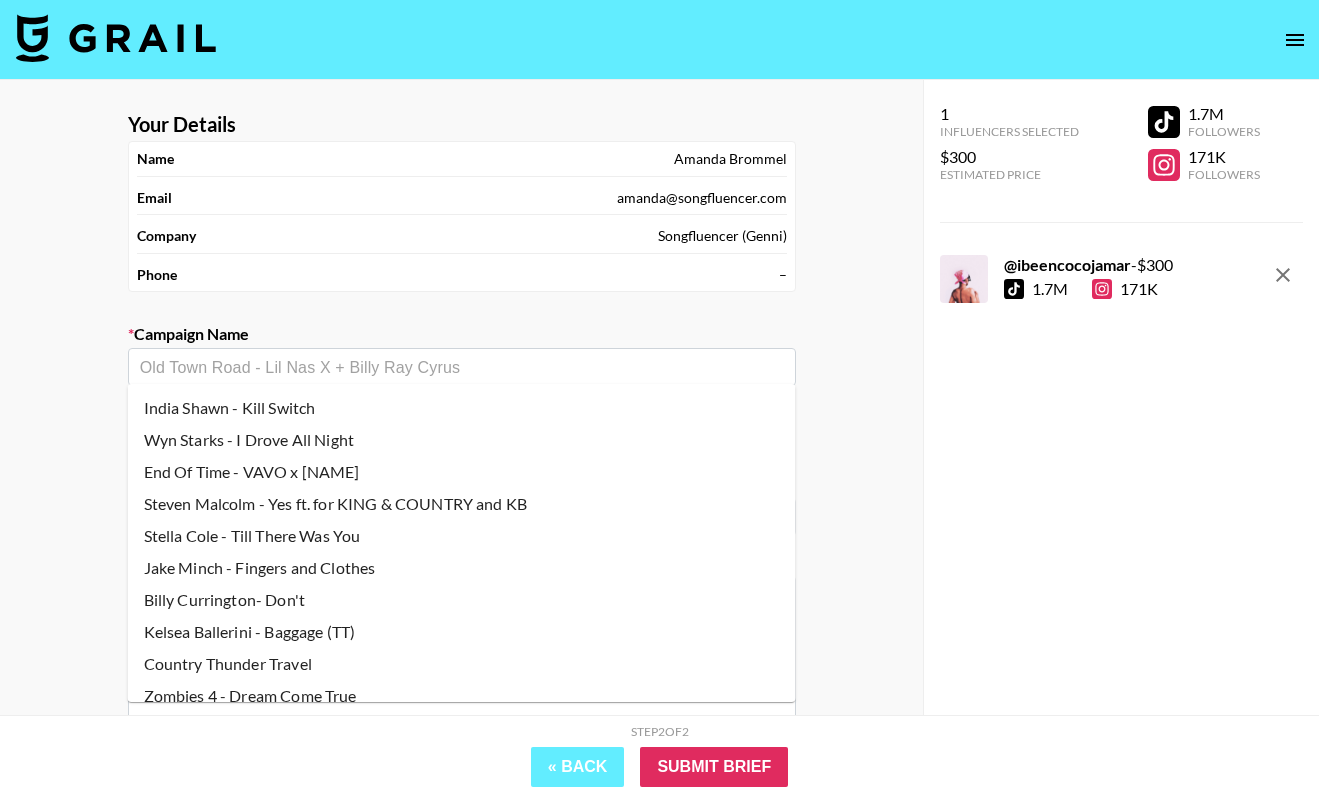 click on "Wyn Starks - I Drove All Night" at bounding box center (462, 440) 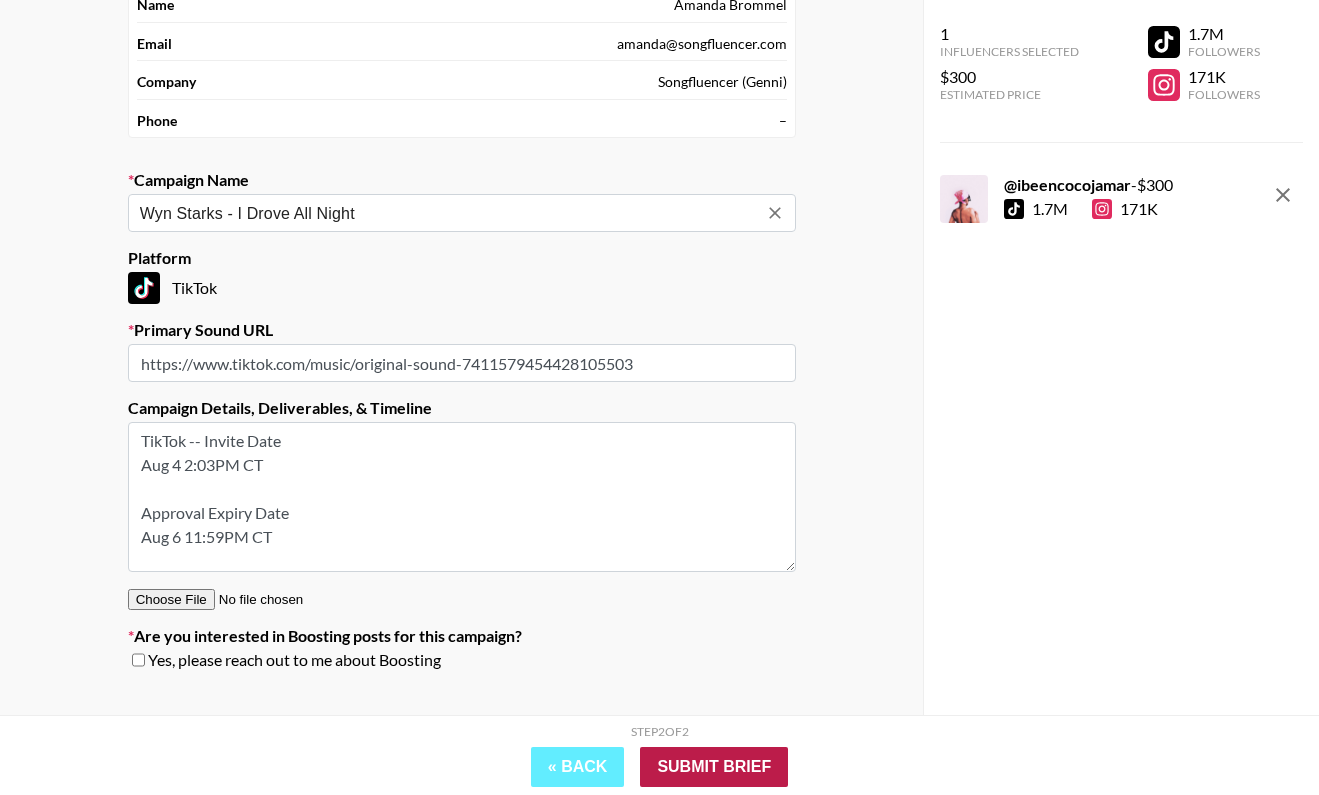 click on "Submit Brief" at bounding box center [714, 767] 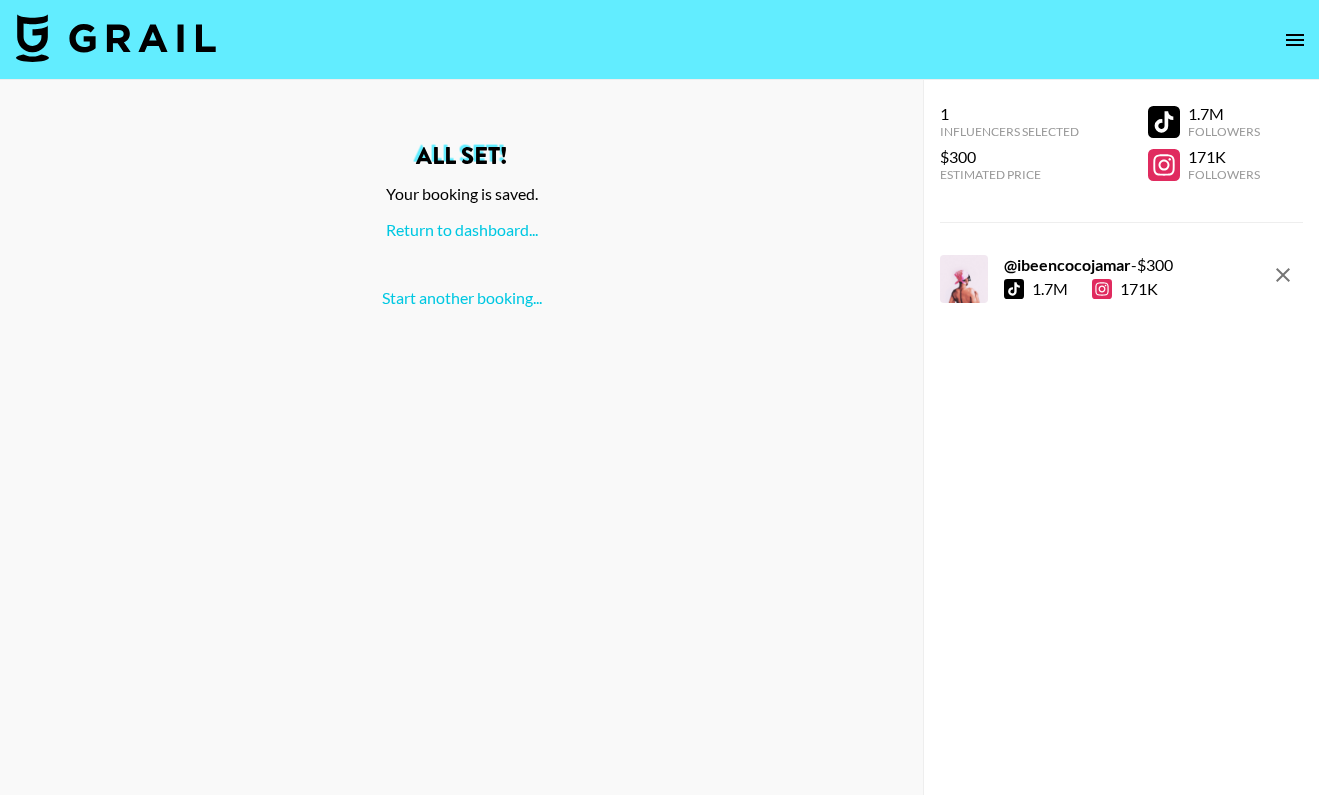 scroll, scrollTop: 0, scrollLeft: 0, axis: both 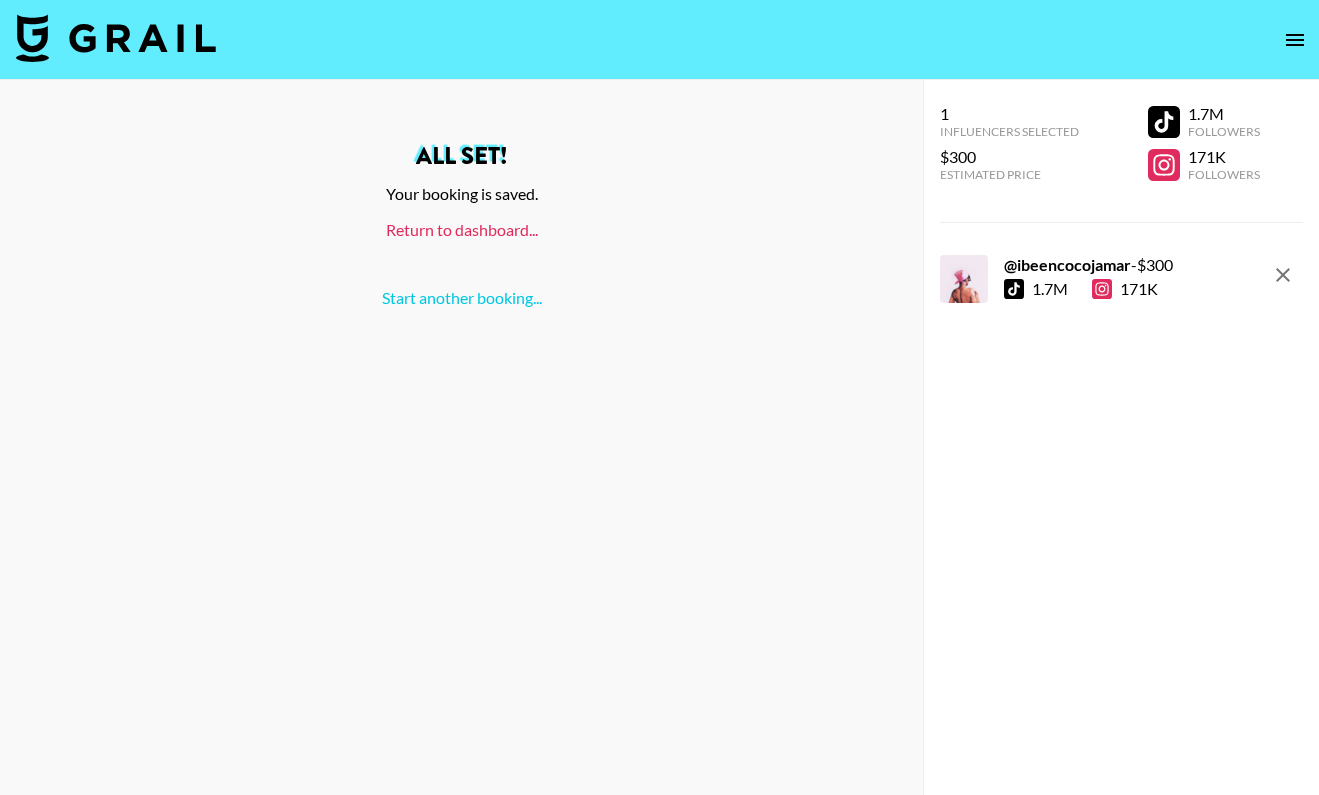 click on "Return to dashboard..." at bounding box center (462, 229) 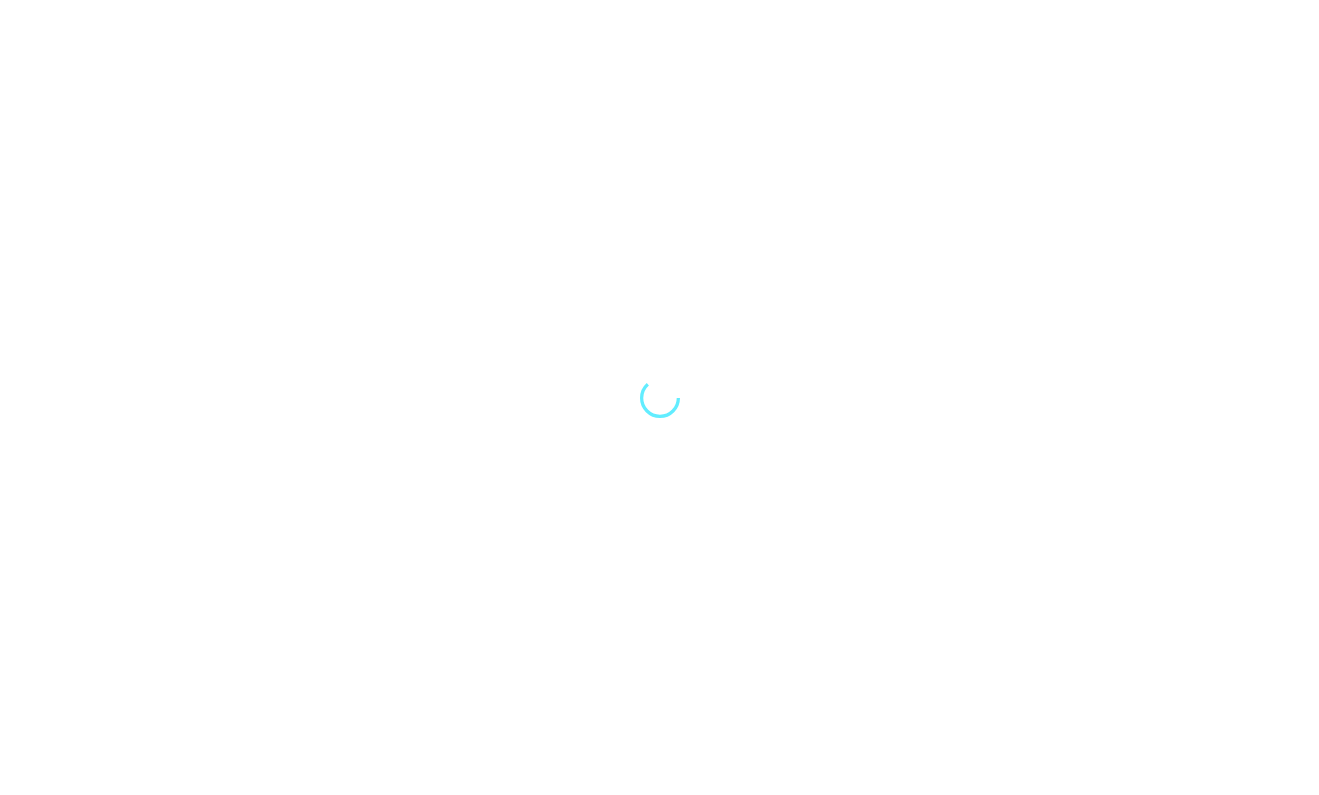 scroll, scrollTop: 0, scrollLeft: 0, axis: both 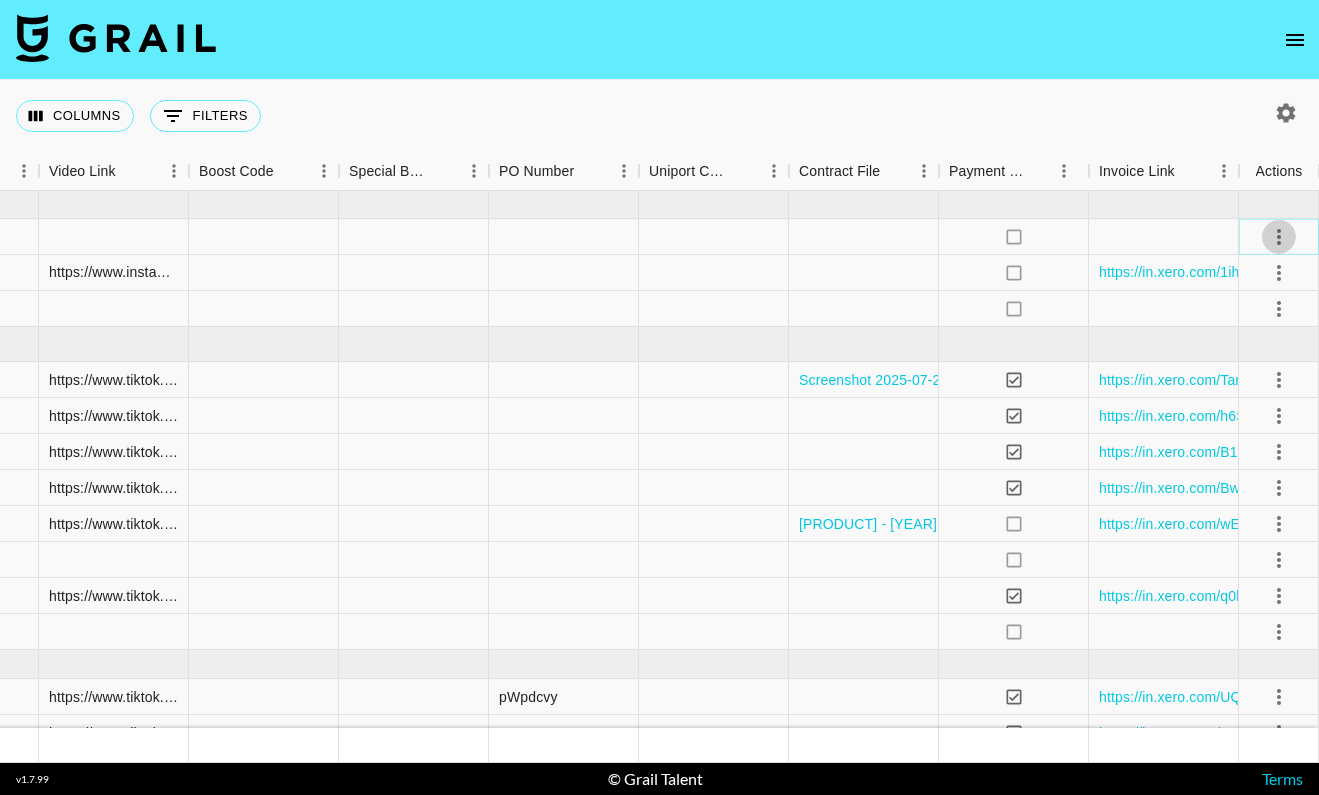 click 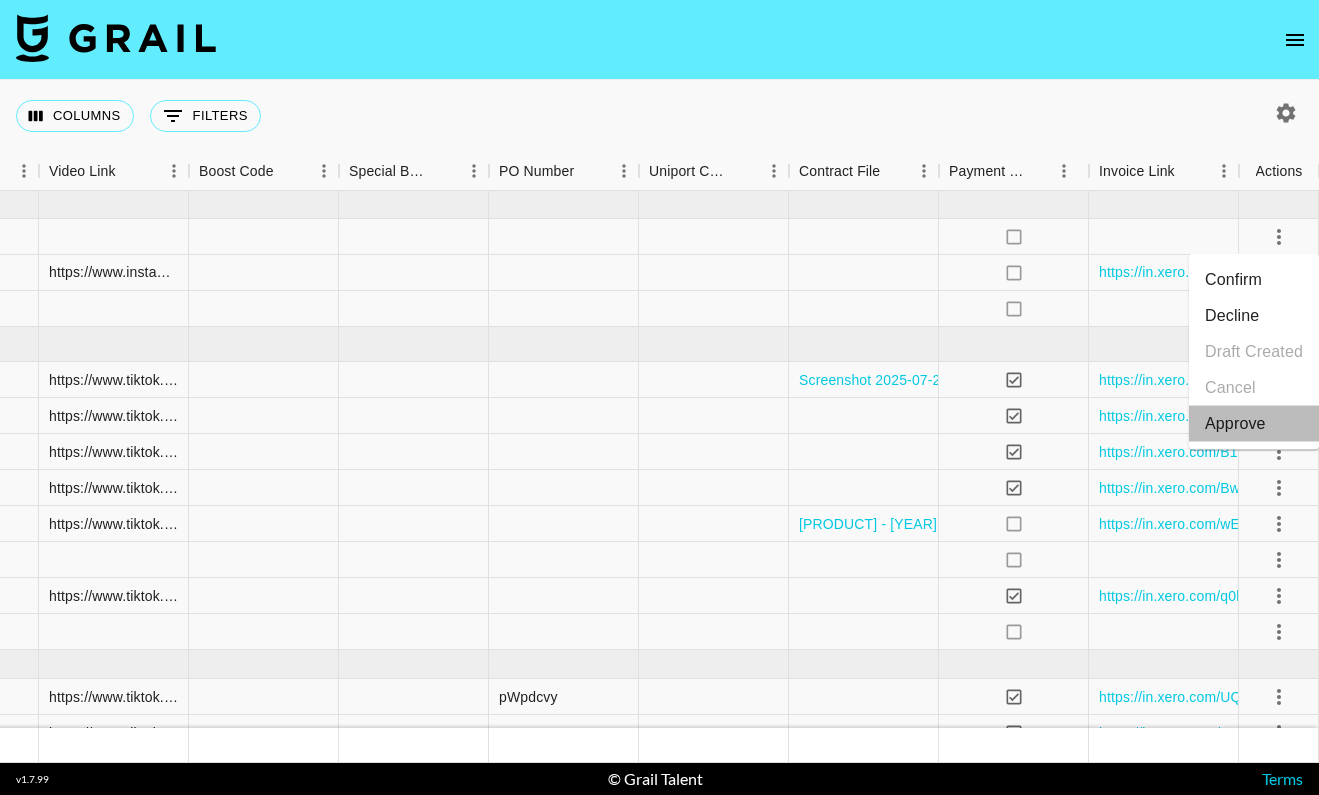 click on "Approve" at bounding box center (1235, 424) 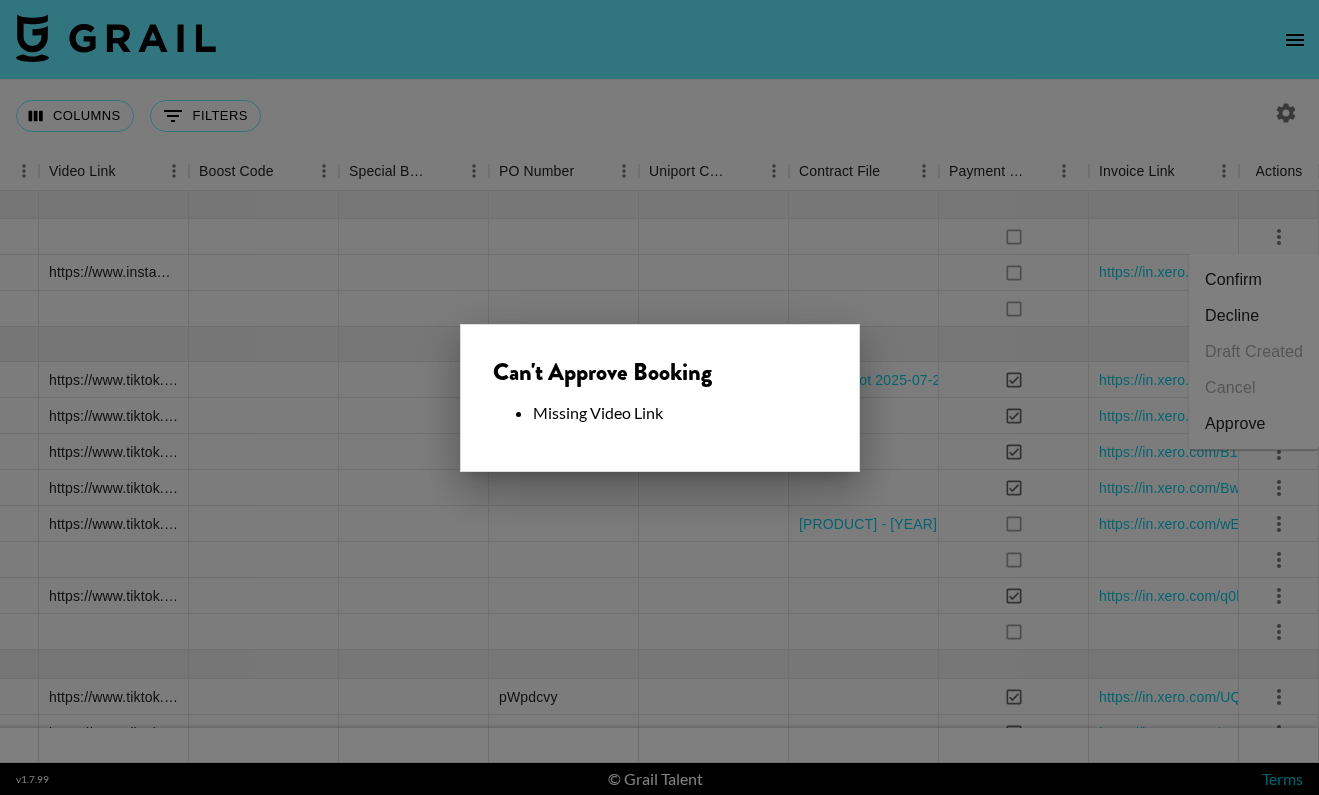 click at bounding box center (659, 397) 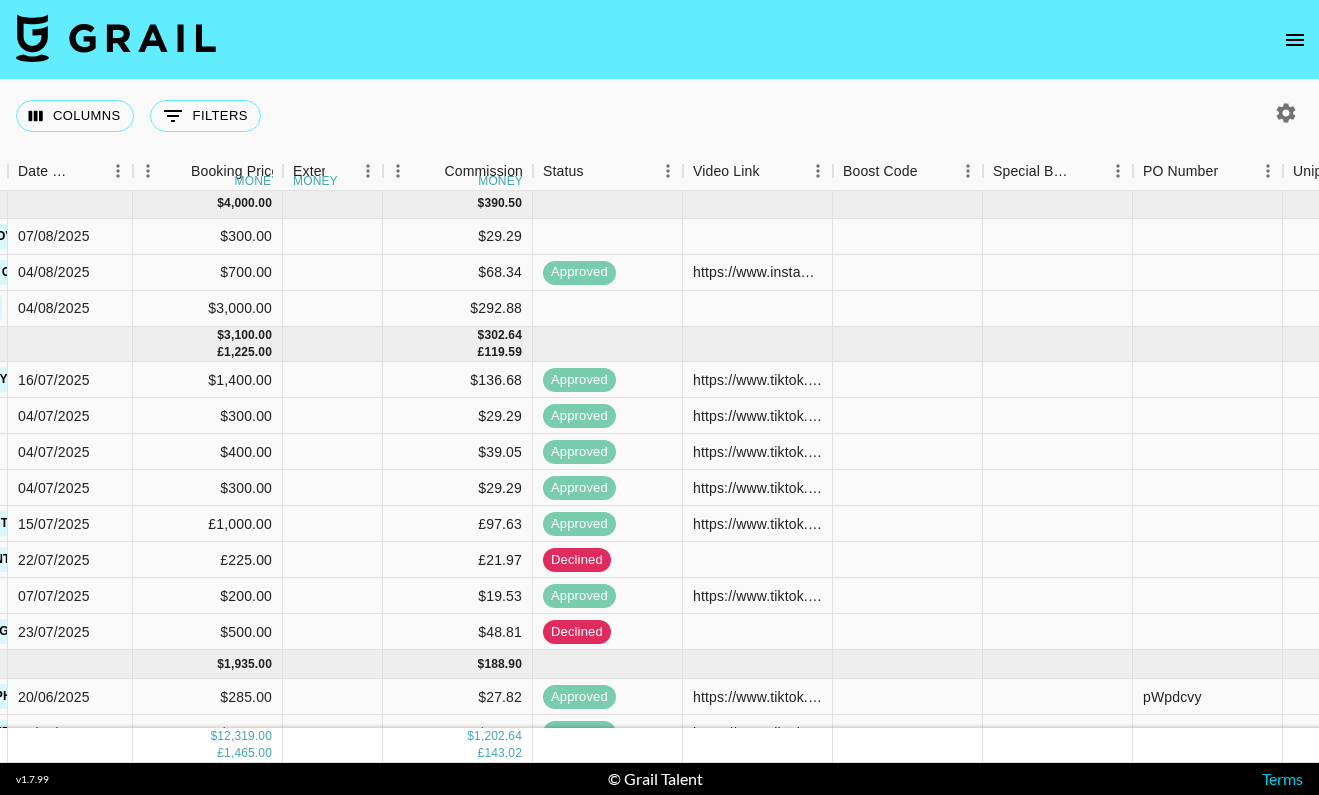 scroll, scrollTop: 1, scrollLeft: 986, axis: both 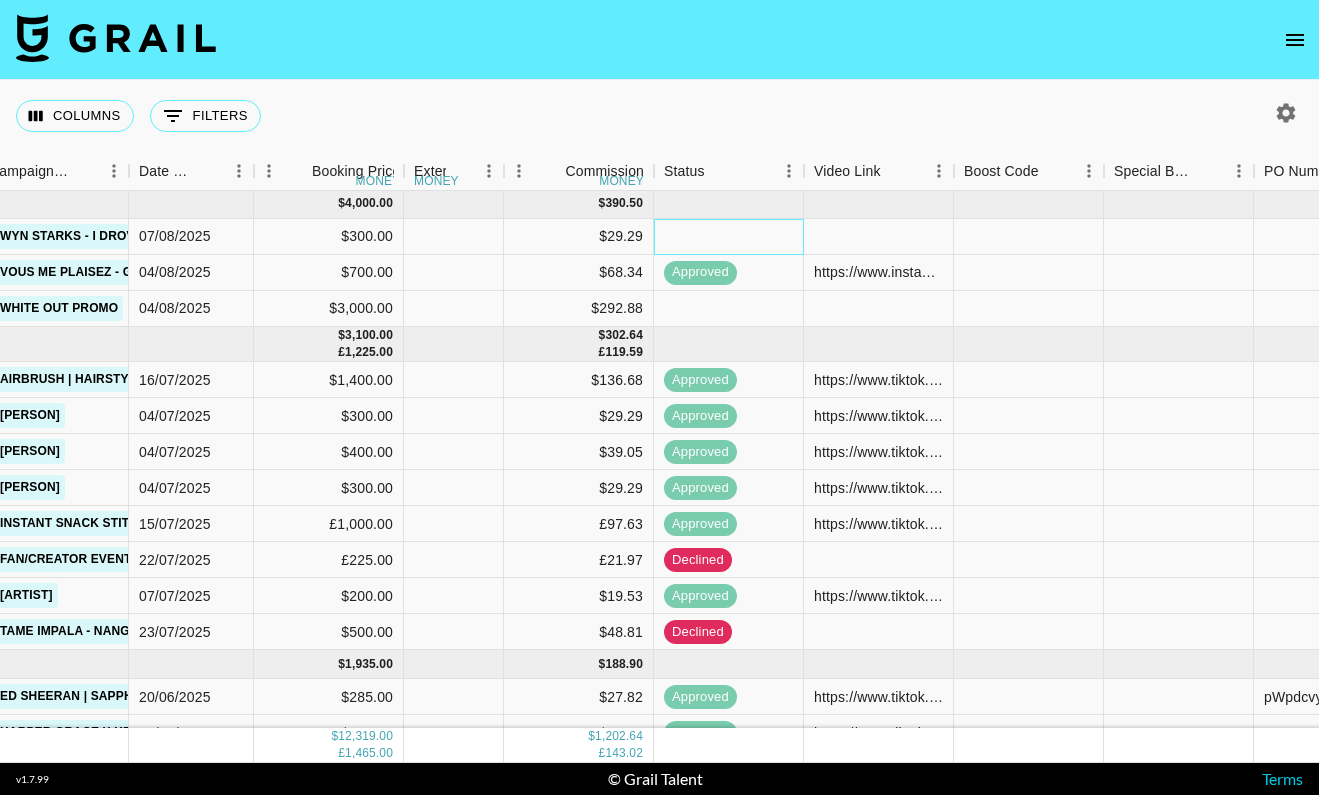 click at bounding box center (729, 237) 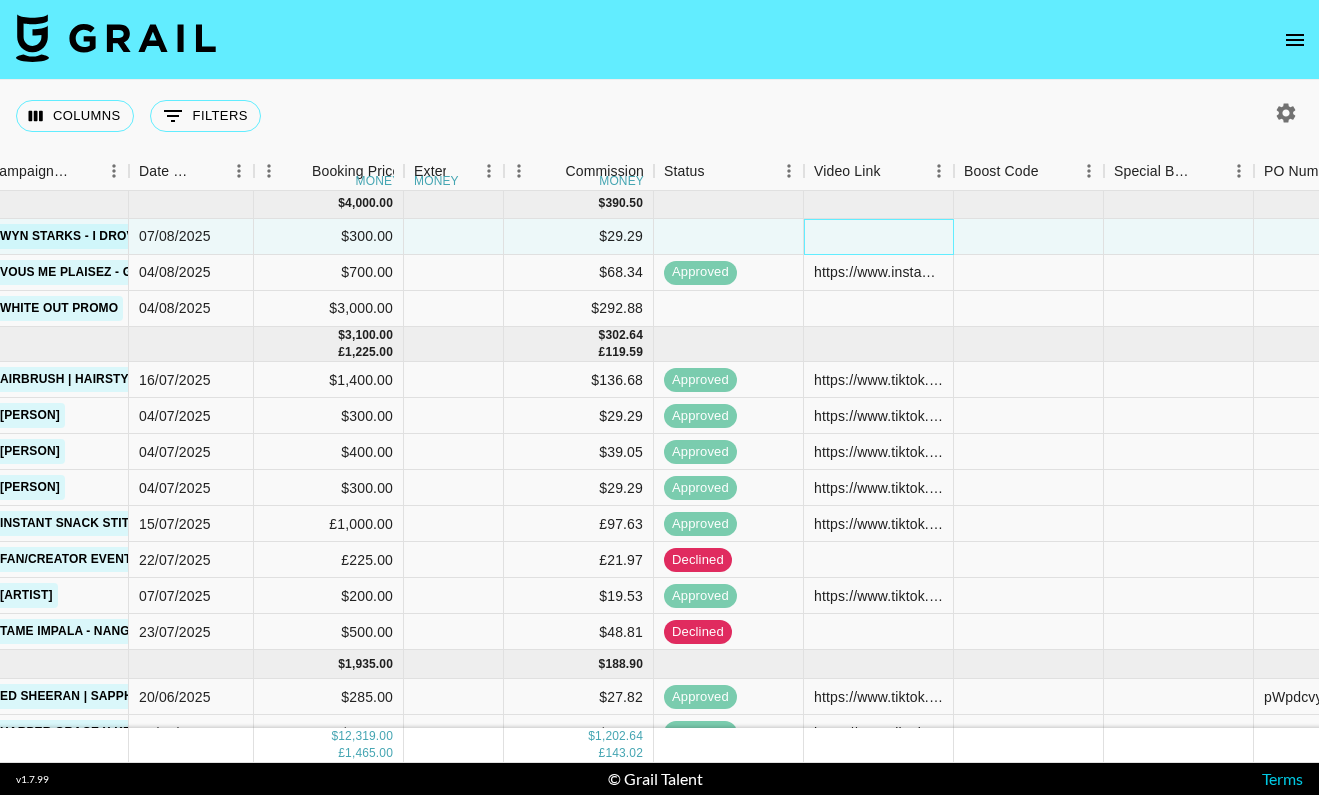 click at bounding box center (879, 237) 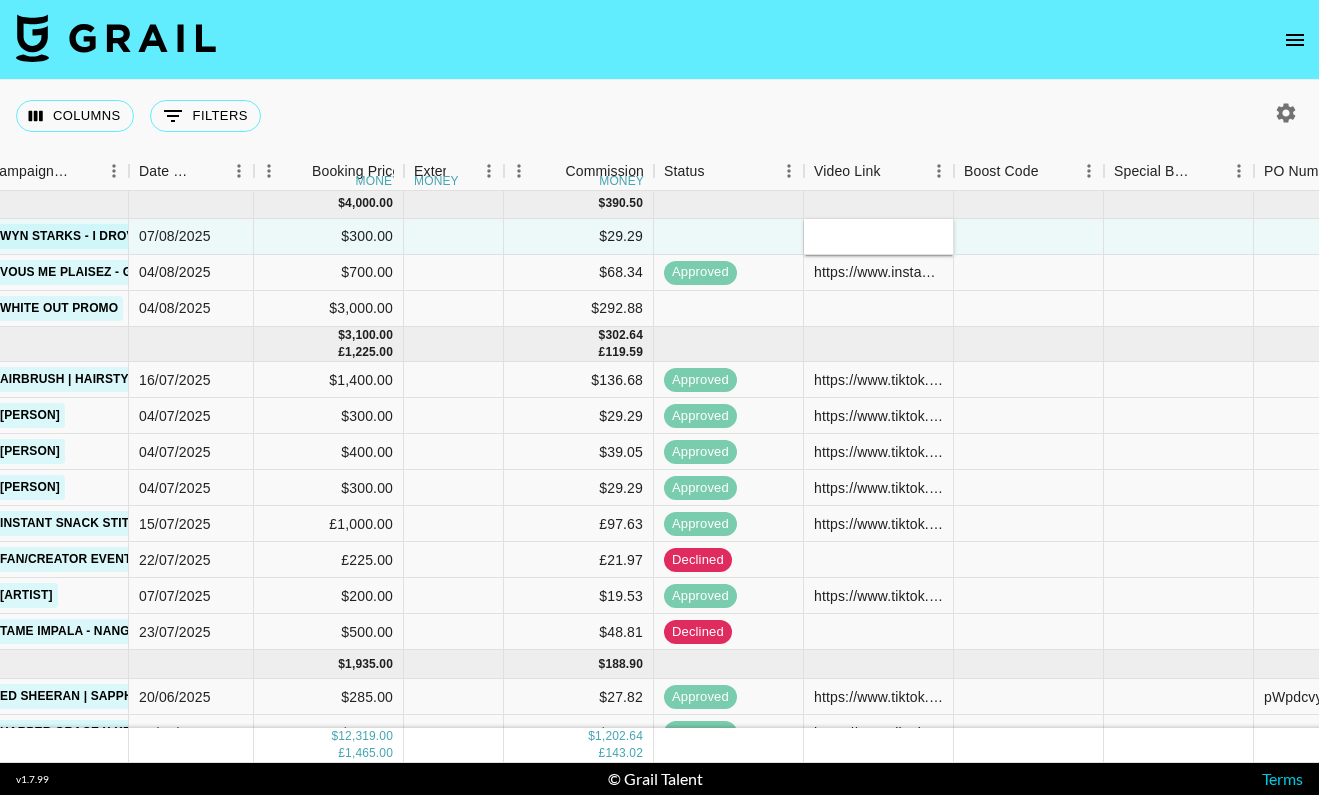 type on "https://www.tiktok.com/@ibeencocojamar/video/7535522958031326495?_t=ZP-8yem9oKV3eR&_r=1" 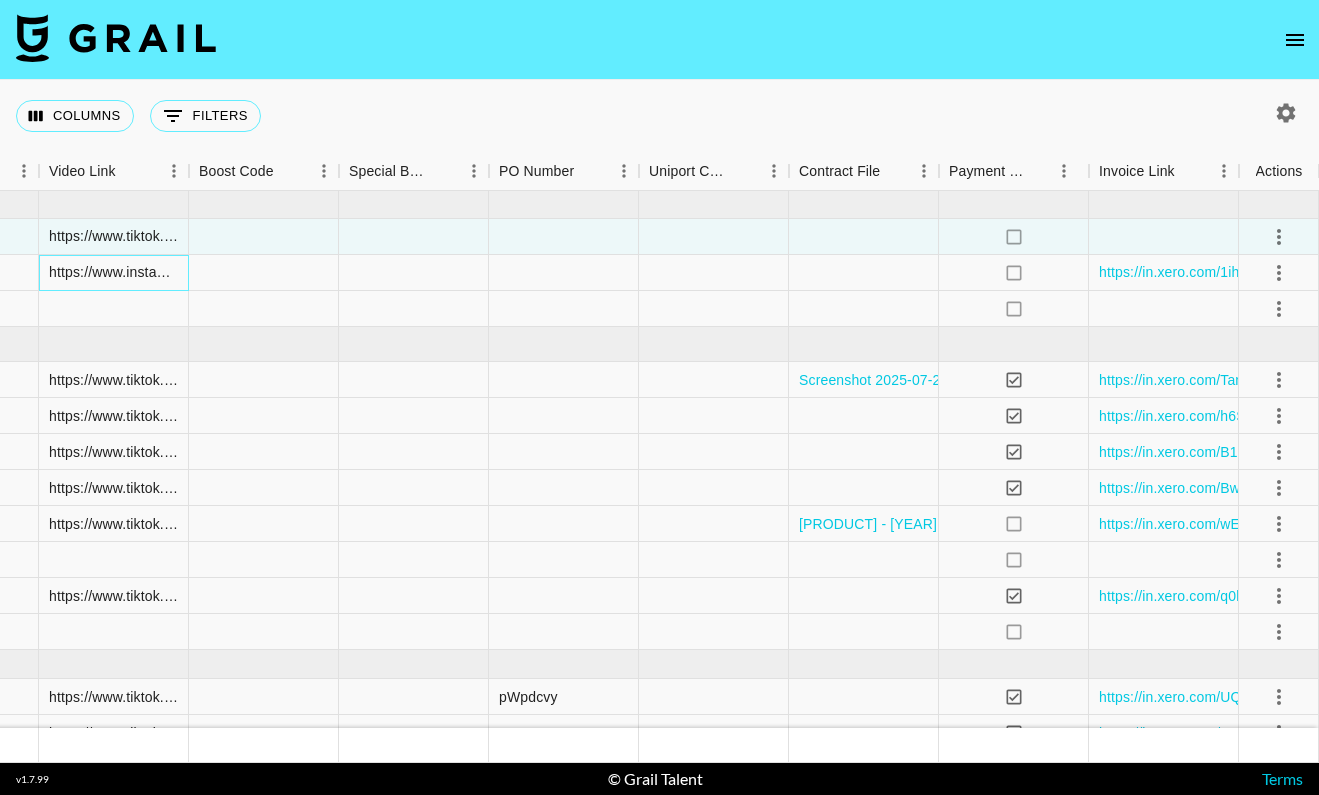 scroll, scrollTop: 1, scrollLeft: 1751, axis: both 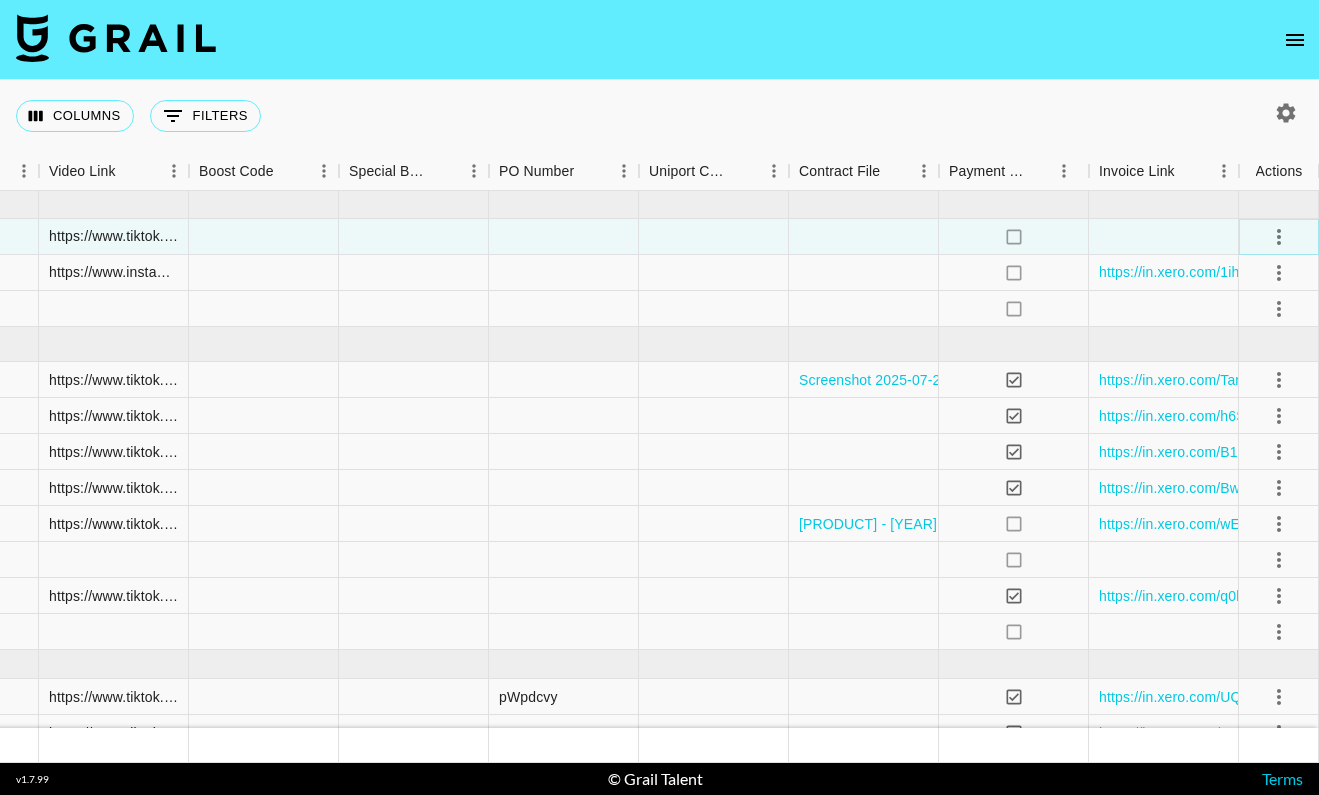 click 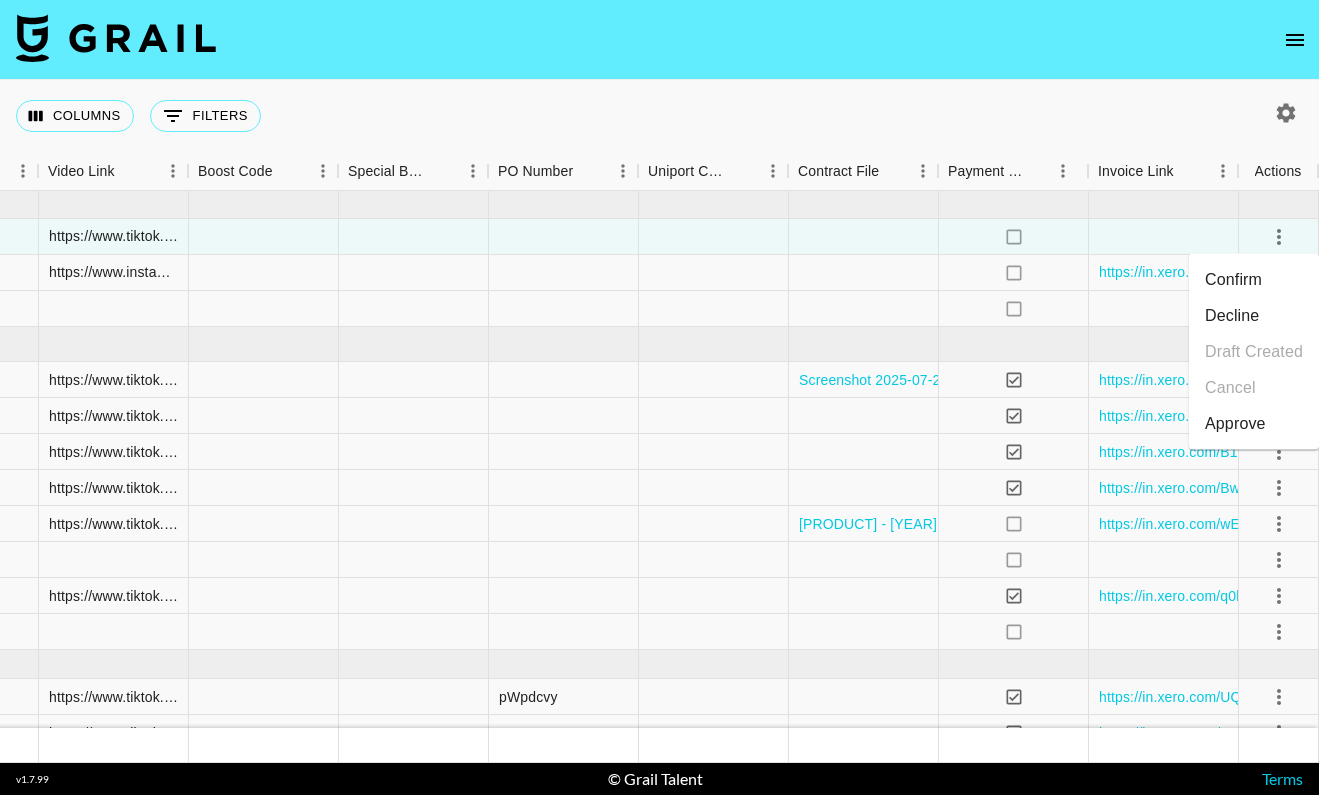 scroll, scrollTop: 1, scrollLeft: 1751, axis: both 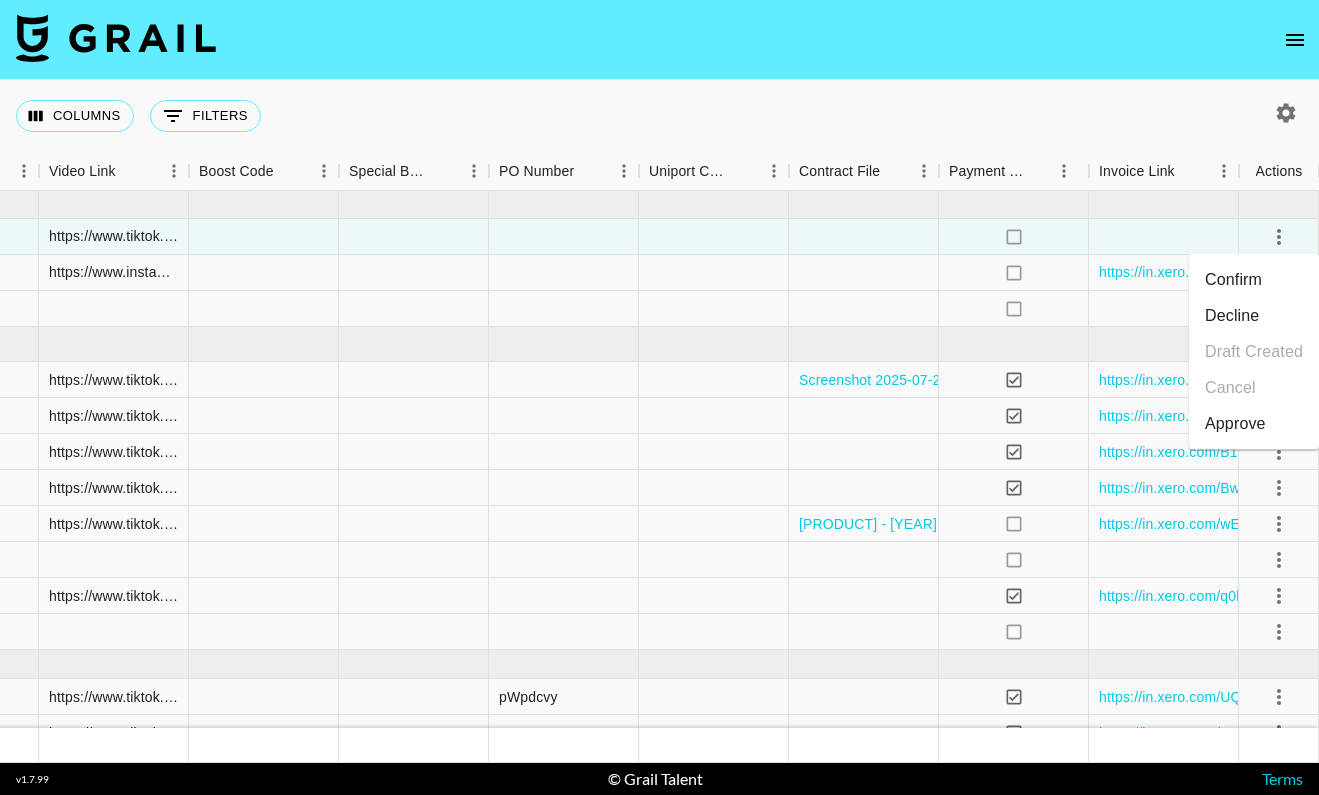 click on "Approve" at bounding box center (1235, 424) 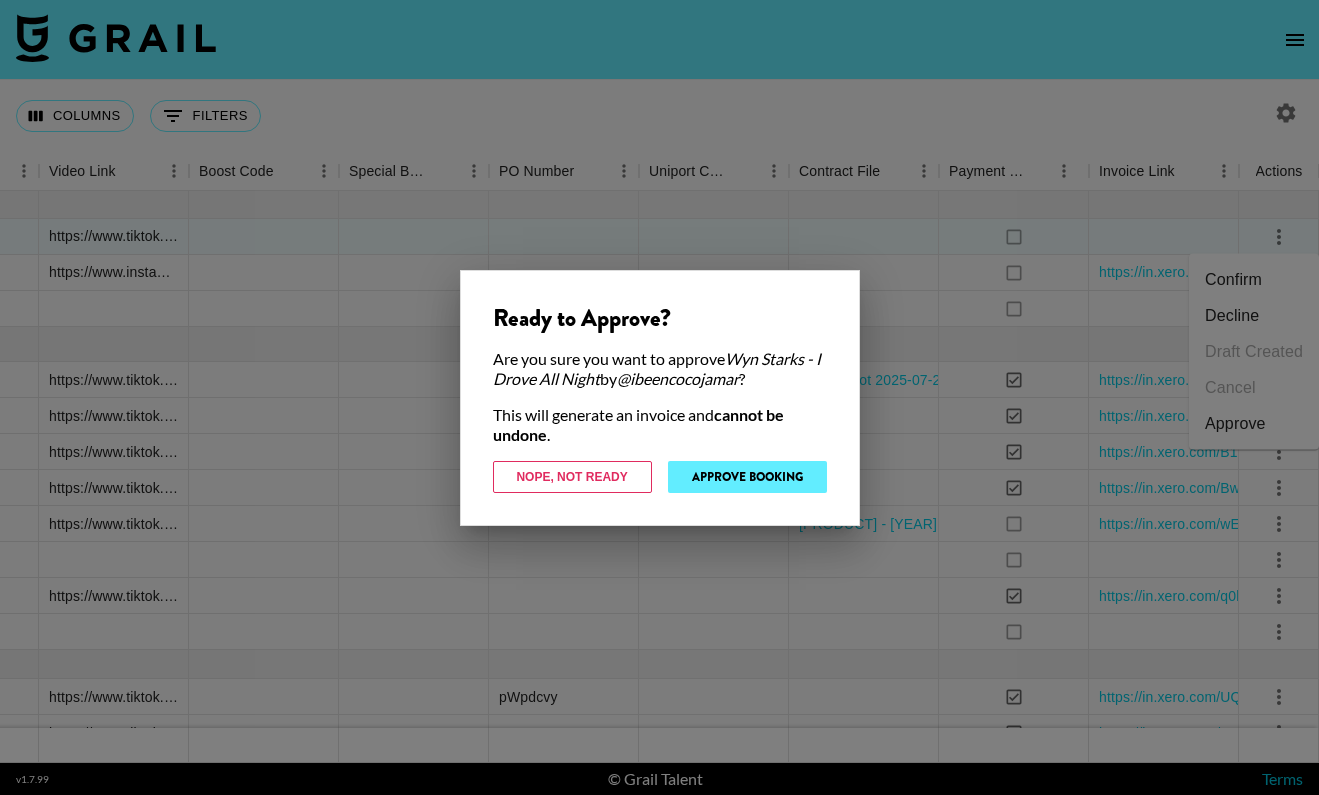 click on "Approve Booking" at bounding box center (747, 477) 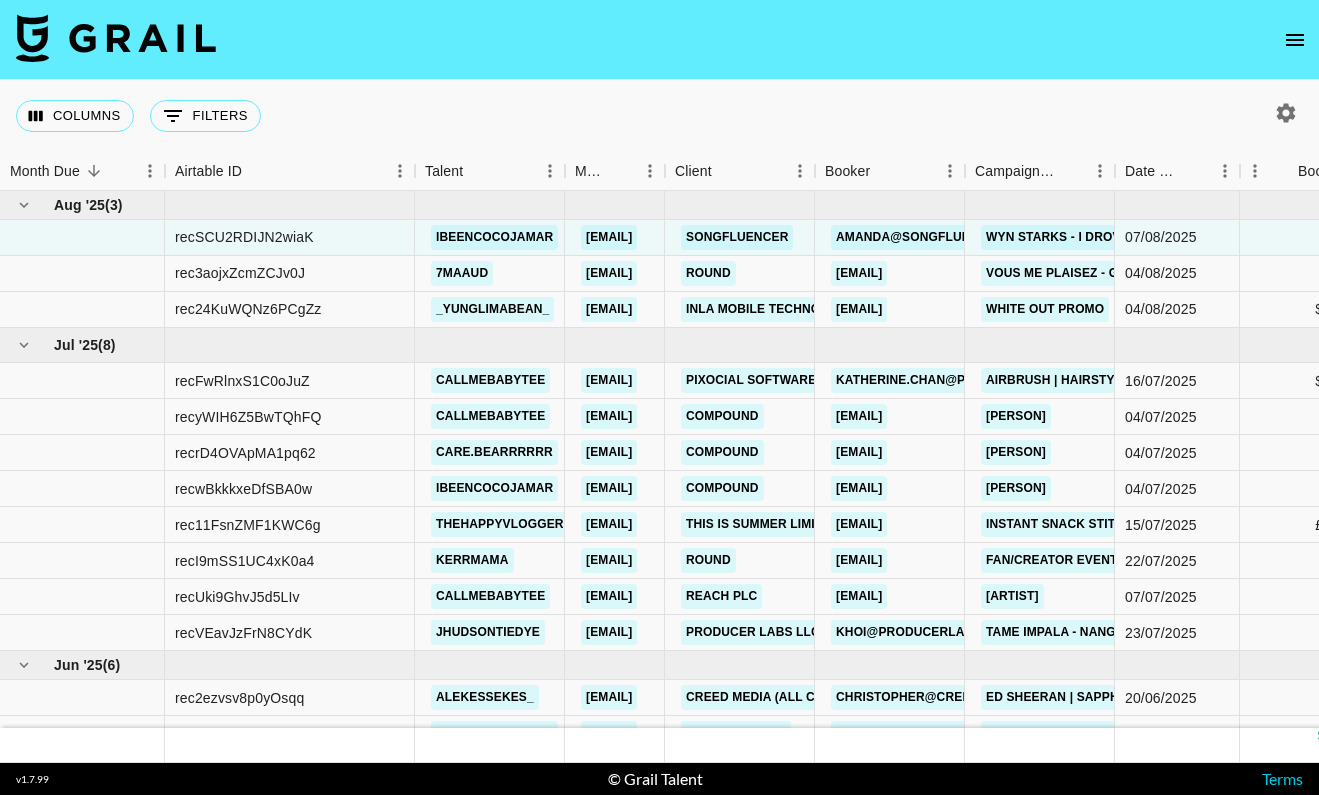 scroll, scrollTop: 0, scrollLeft: 0, axis: both 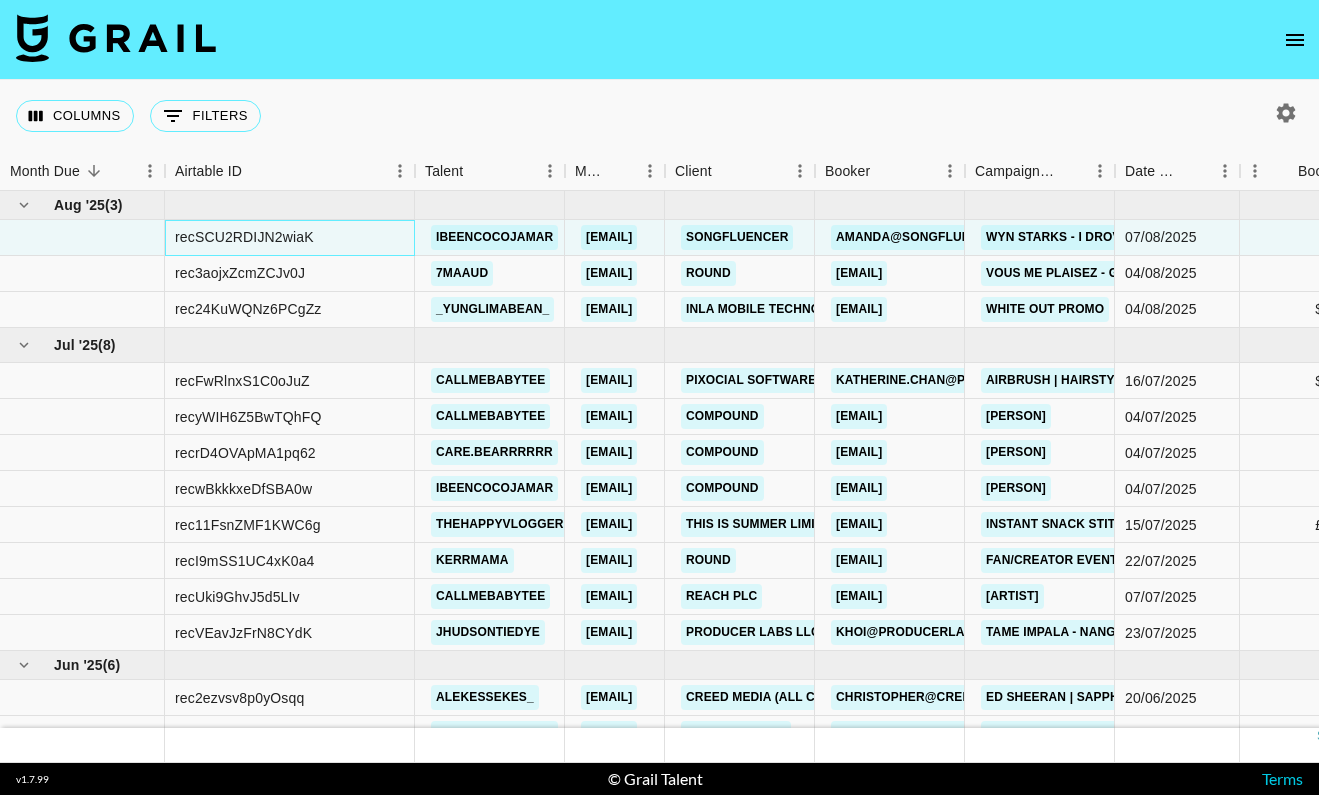 click on "recSCU2RDIJN2wiaK" at bounding box center (290, 238) 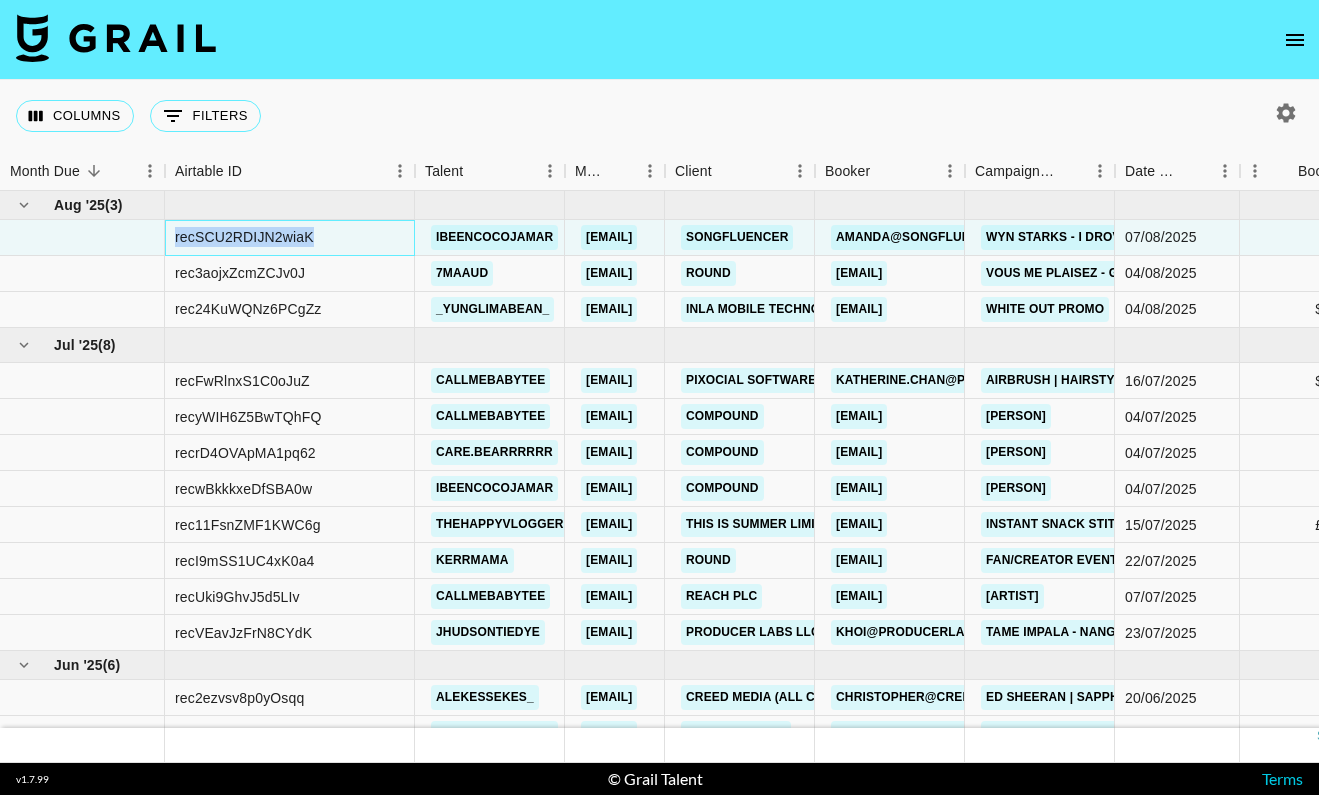 drag, startPoint x: 299, startPoint y: 235, endPoint x: 326, endPoint y: 235, distance: 27 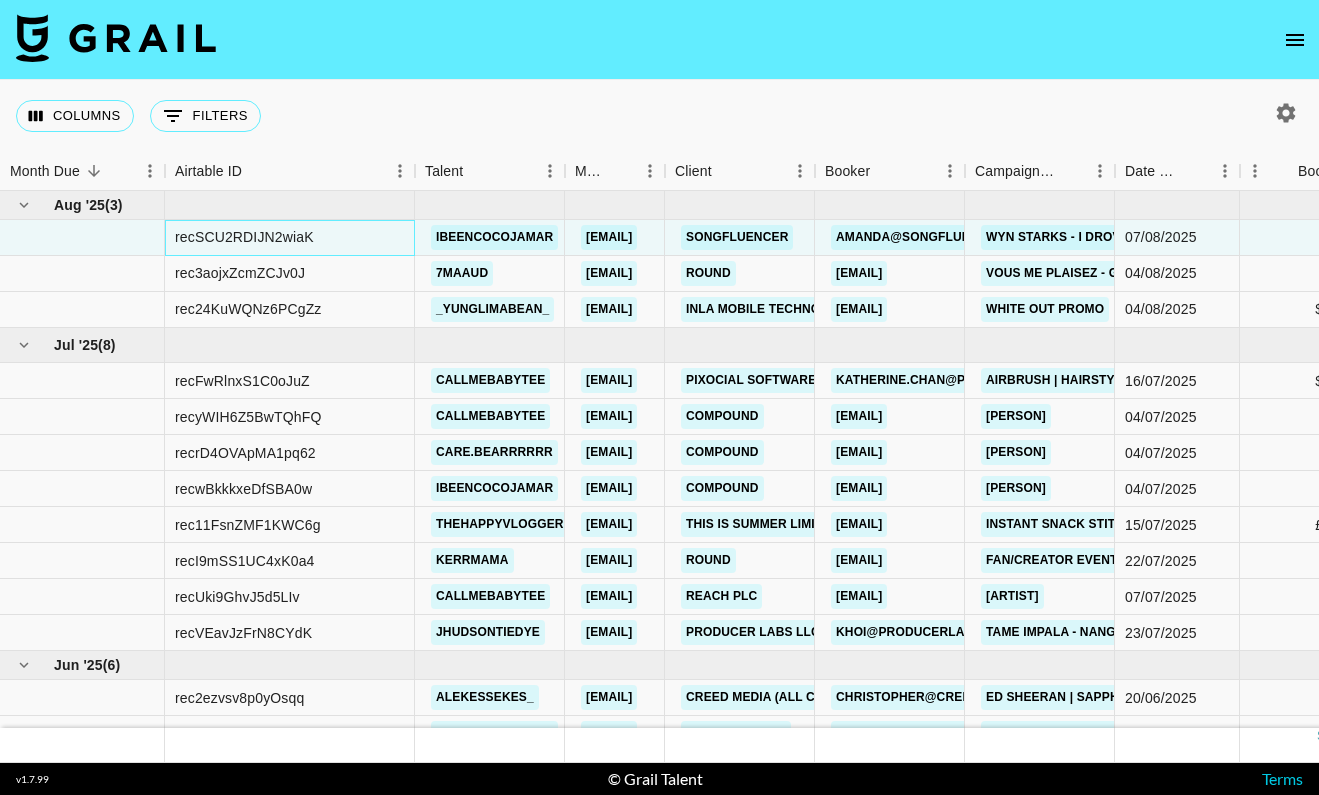 click on "recSCU2RDIJN2wiaK" at bounding box center (290, 238) 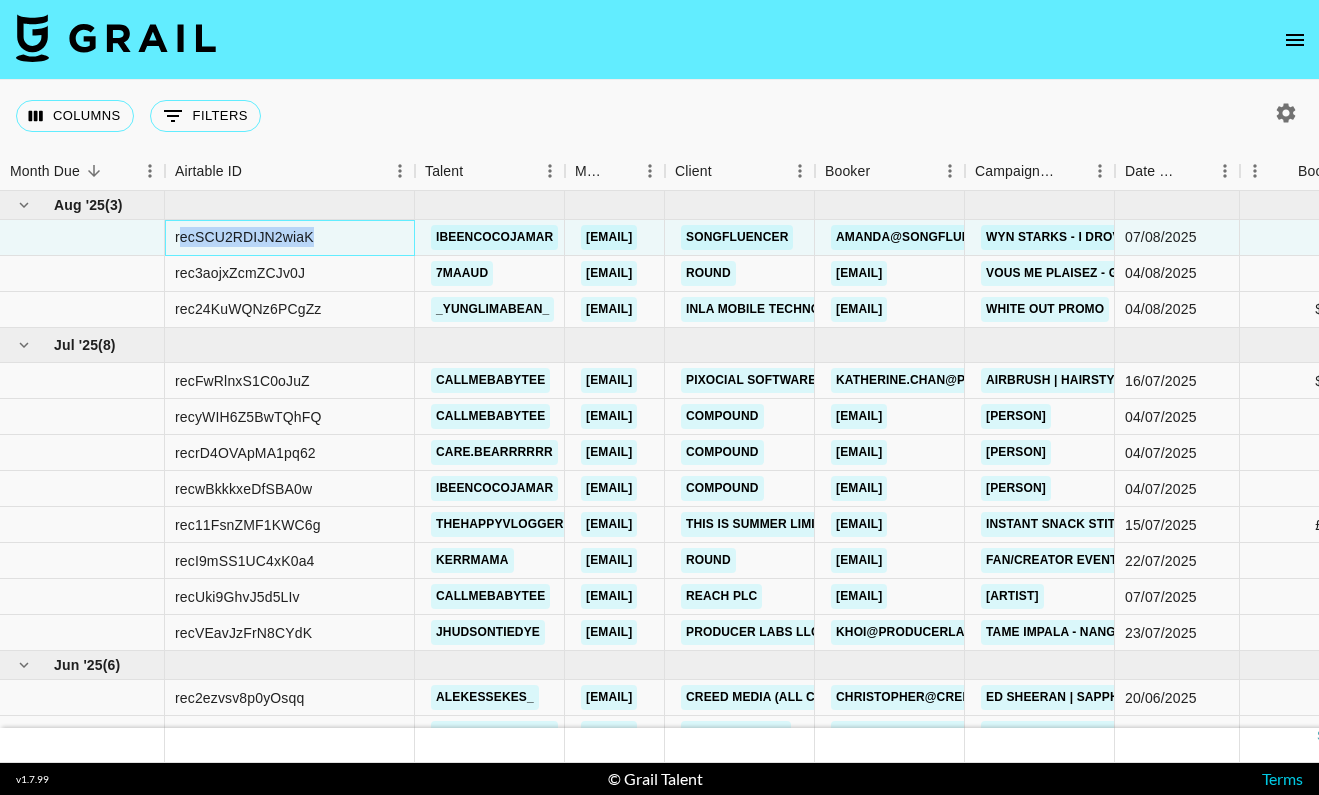 drag, startPoint x: 330, startPoint y: 235, endPoint x: 178, endPoint y: 235, distance: 152 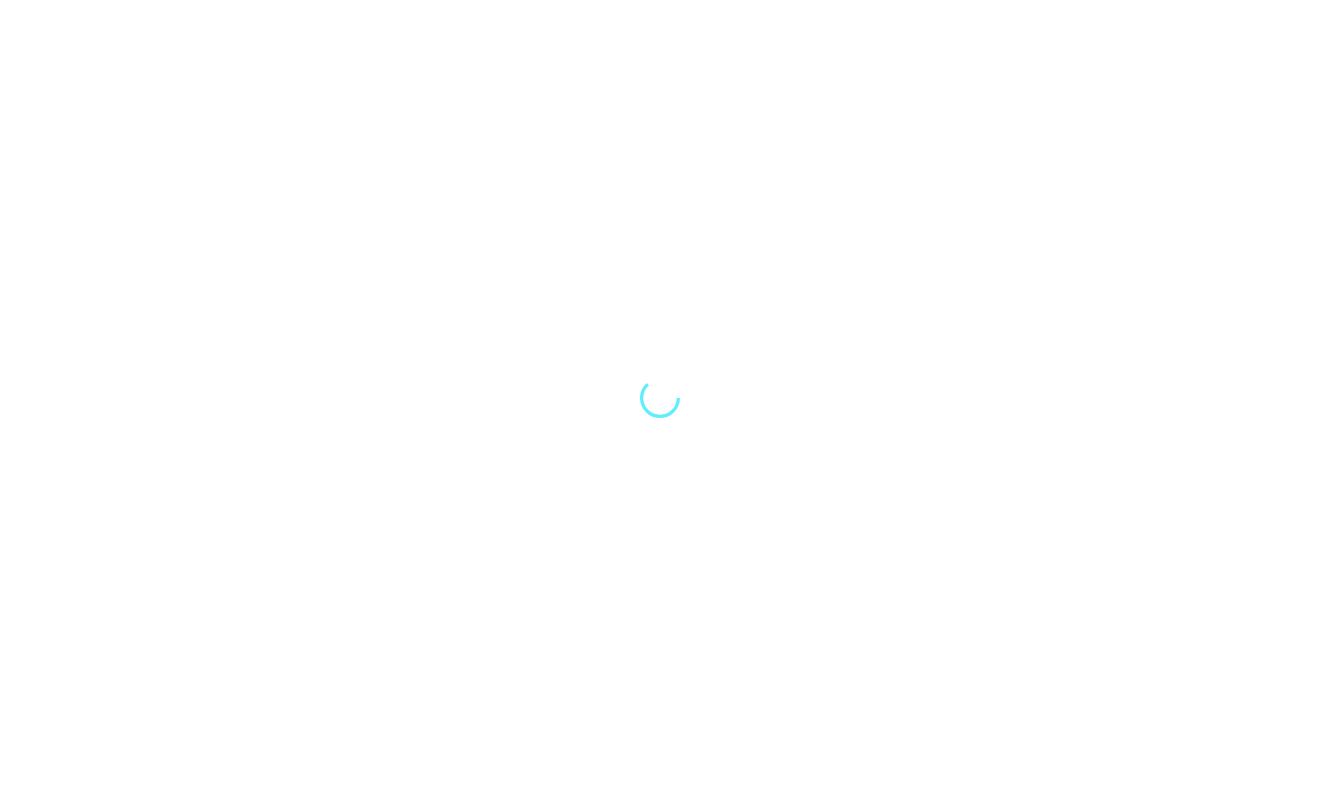 scroll, scrollTop: 0, scrollLeft: 0, axis: both 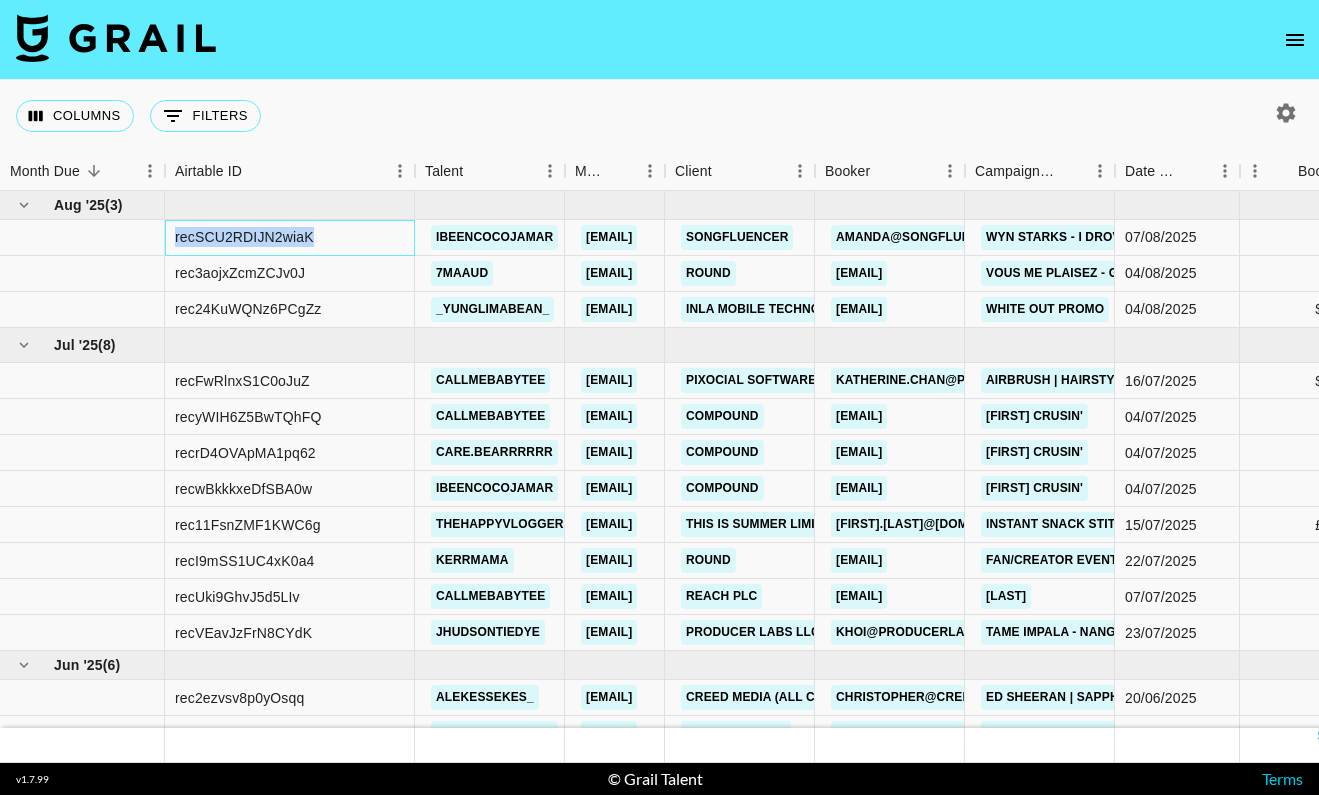 drag, startPoint x: 329, startPoint y: 224, endPoint x: 315, endPoint y: 237, distance: 19.104973 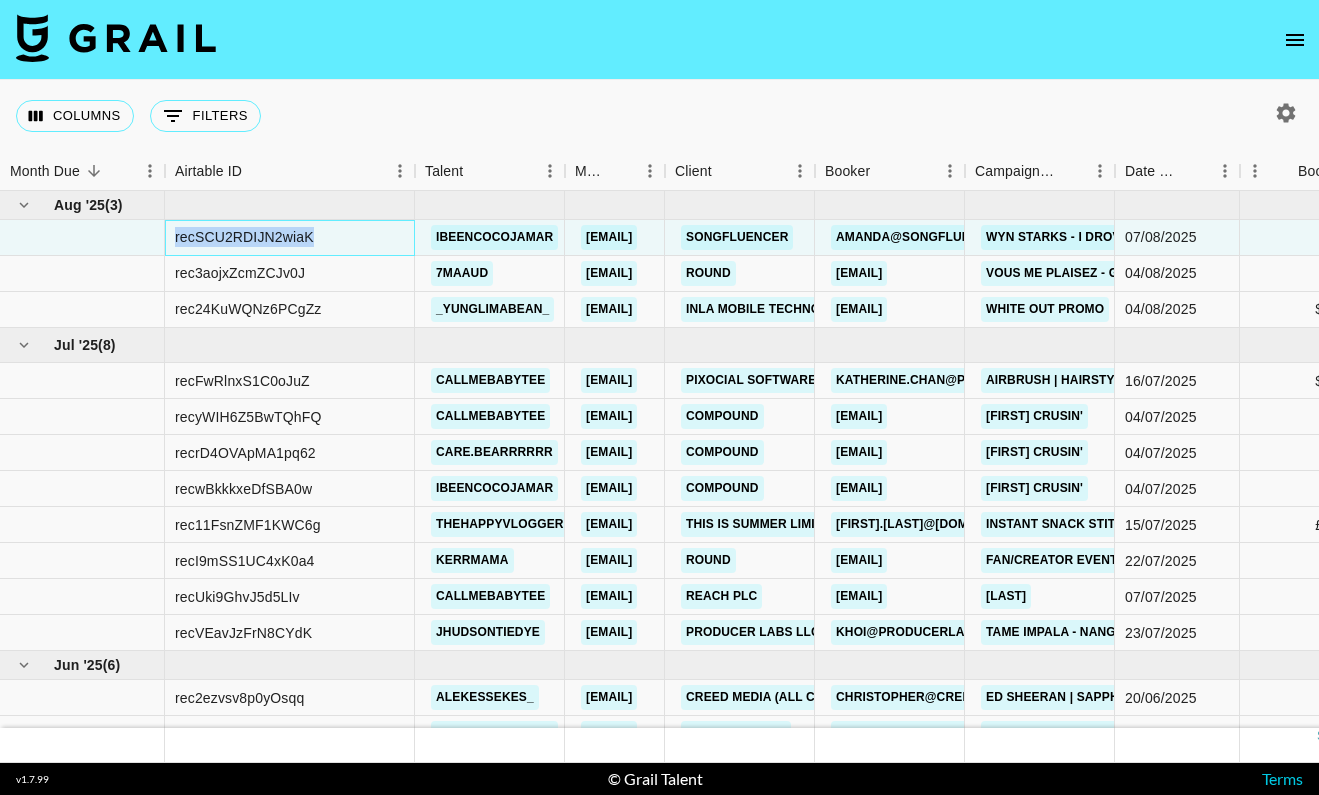 copy on "recSCU2RDIJN2wiaK" 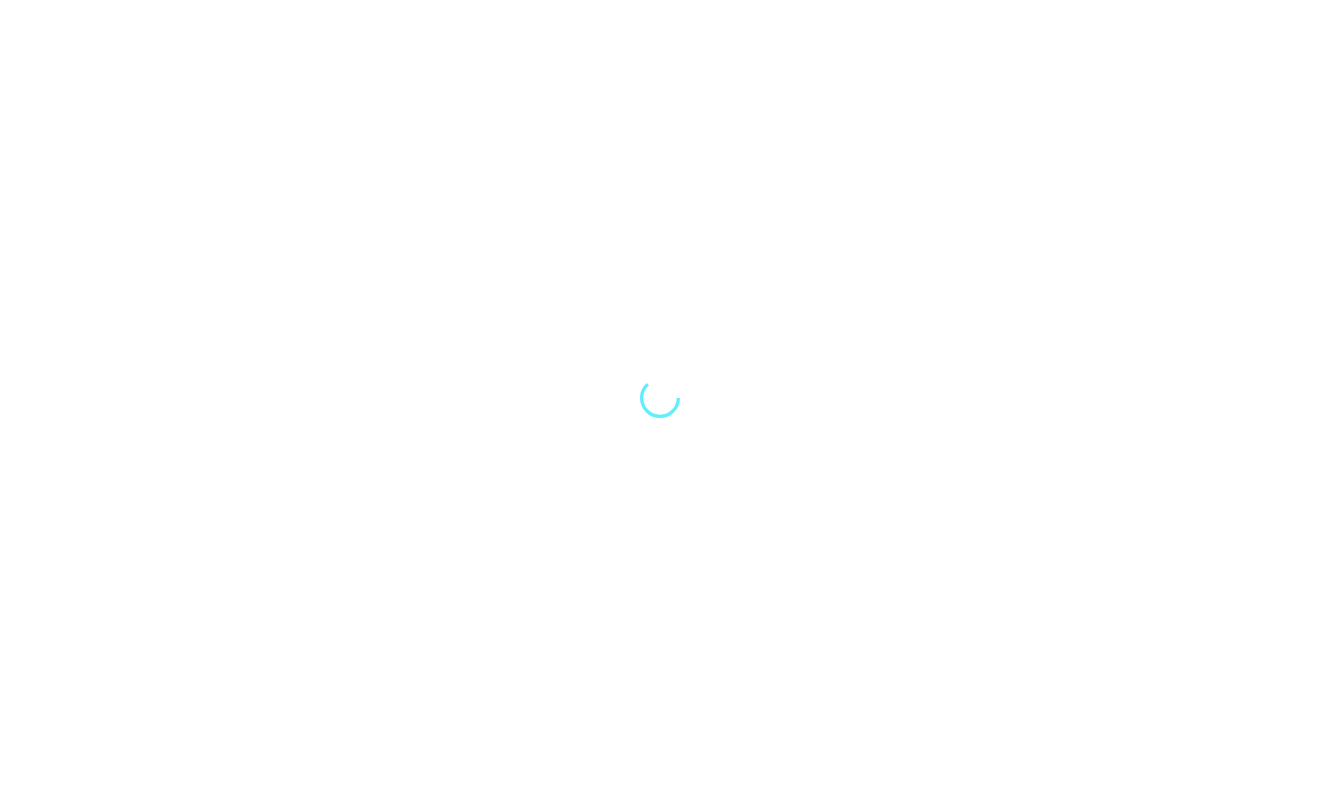 scroll, scrollTop: 0, scrollLeft: 0, axis: both 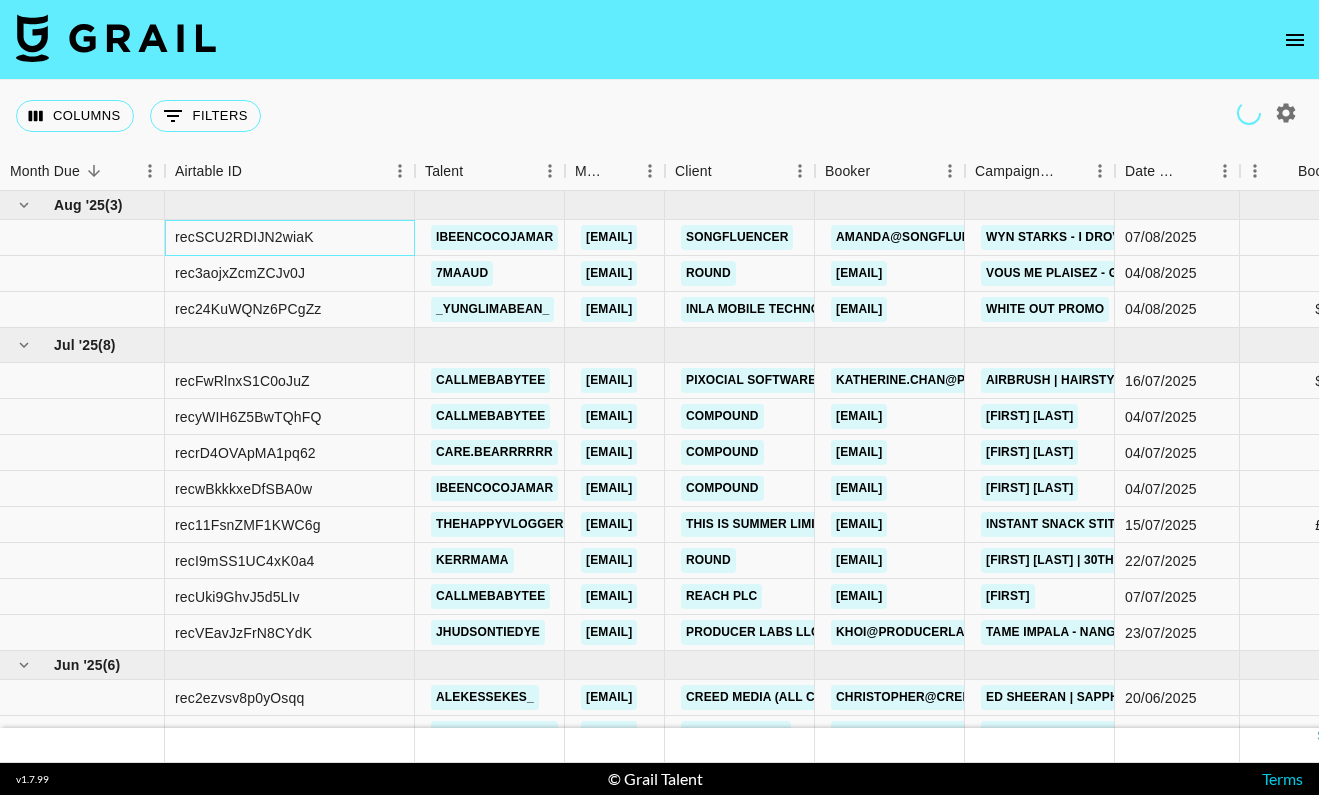 click on "recSCU2RDIJN2wiaK" at bounding box center [290, 238] 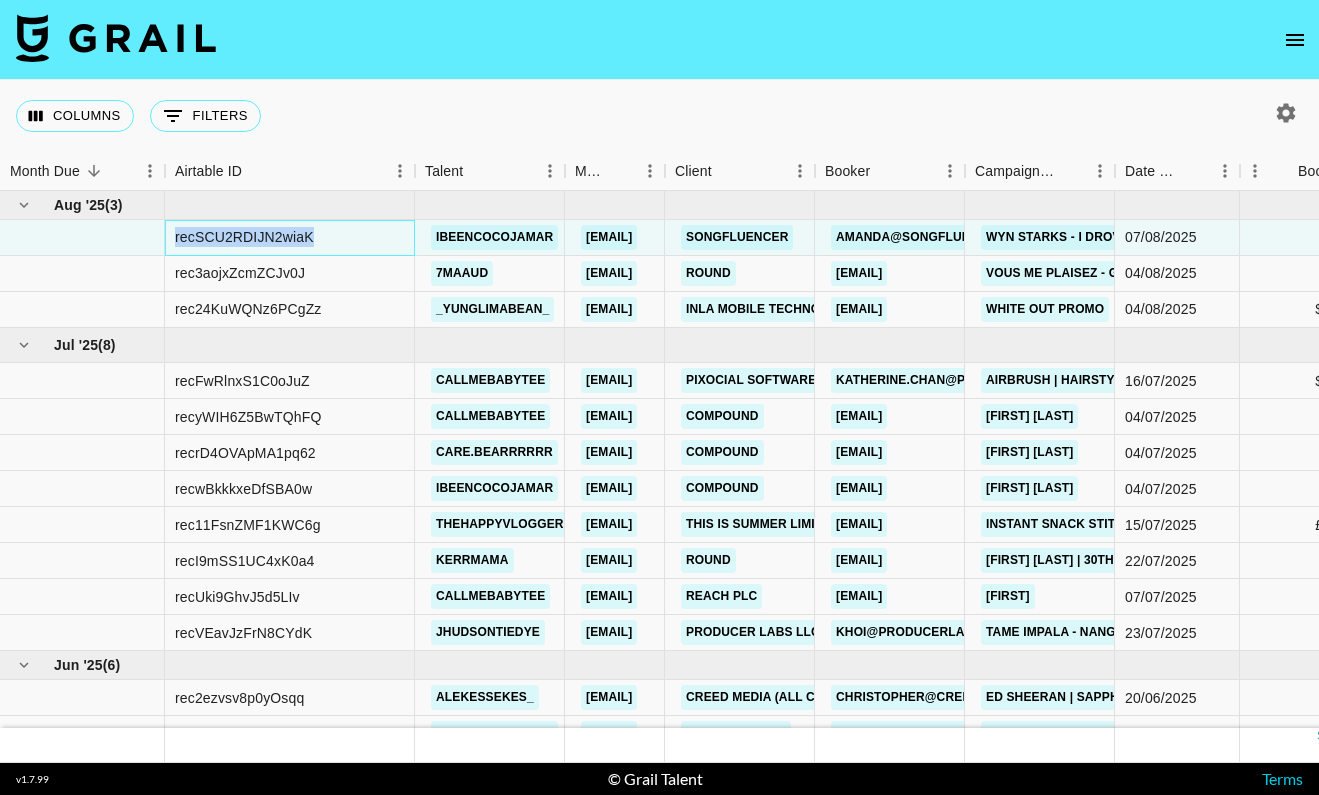 drag, startPoint x: 320, startPoint y: 234, endPoint x: 175, endPoint y: 241, distance: 145.16887 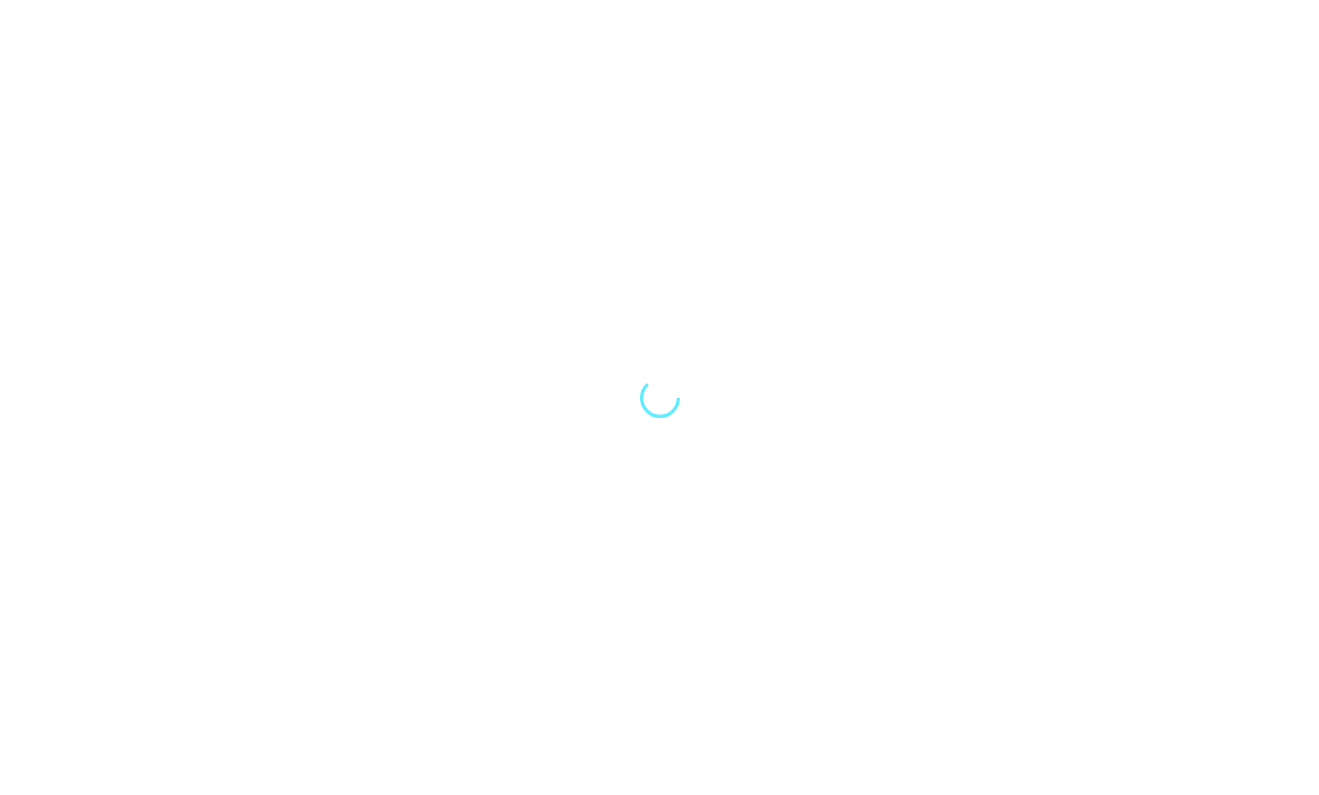 scroll, scrollTop: 0, scrollLeft: 0, axis: both 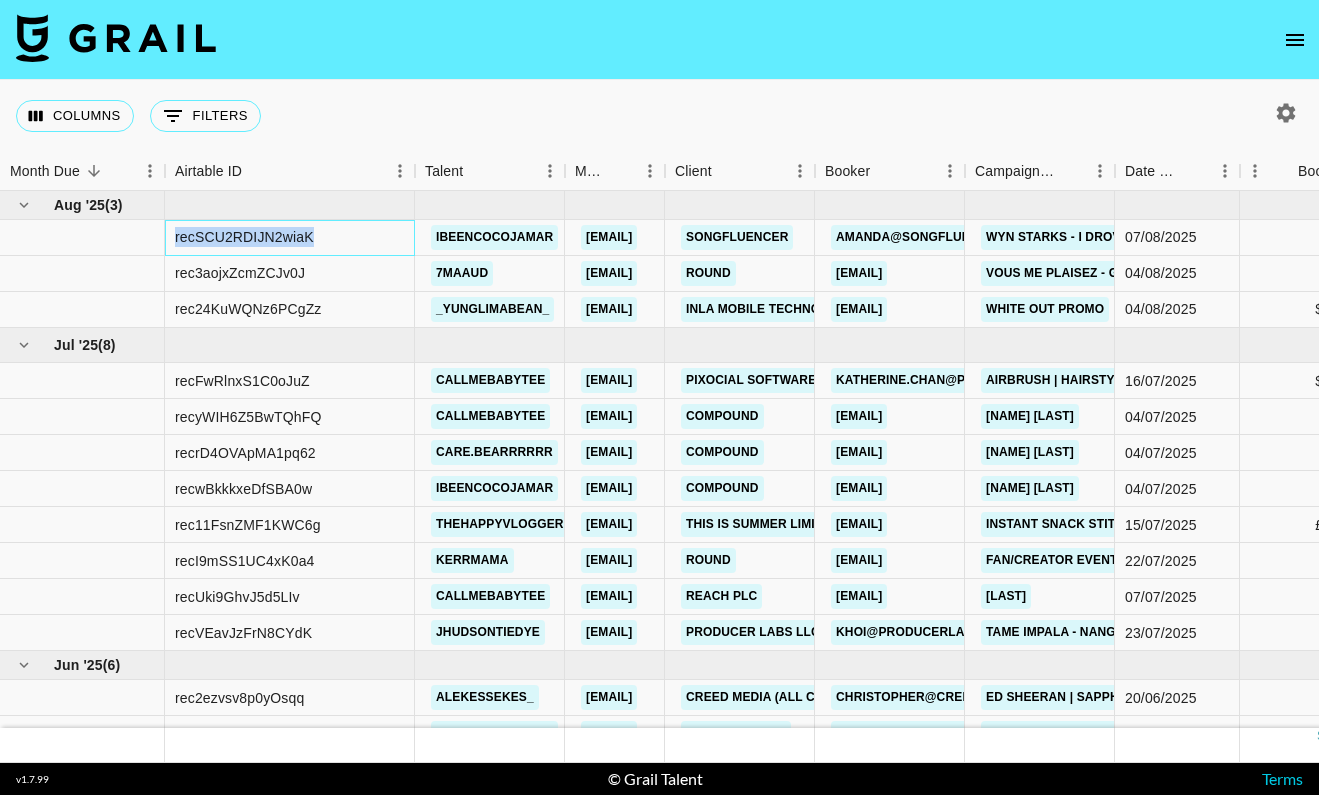 drag, startPoint x: 351, startPoint y: 230, endPoint x: 169, endPoint y: 240, distance: 182.27452 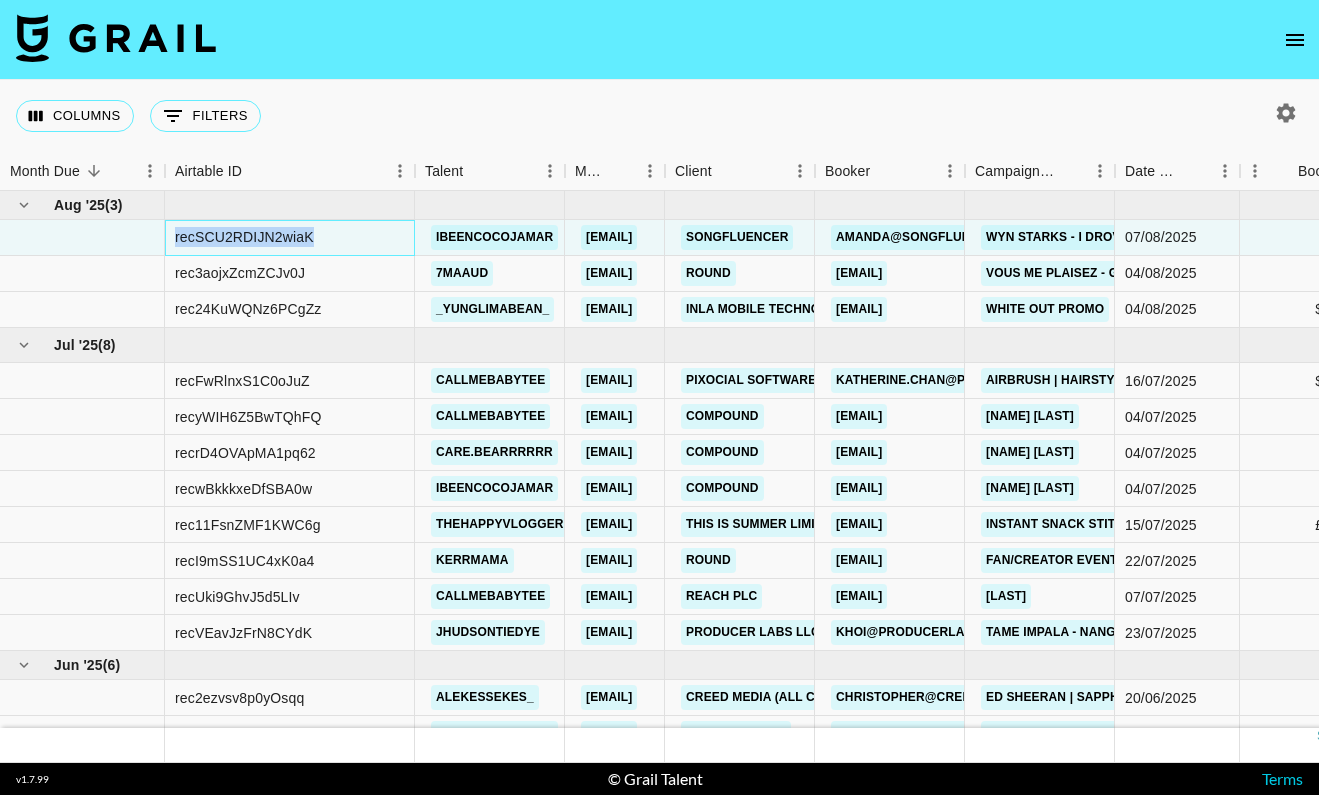 click on "recSCU2RDIJN2wiaK" at bounding box center [290, 238] 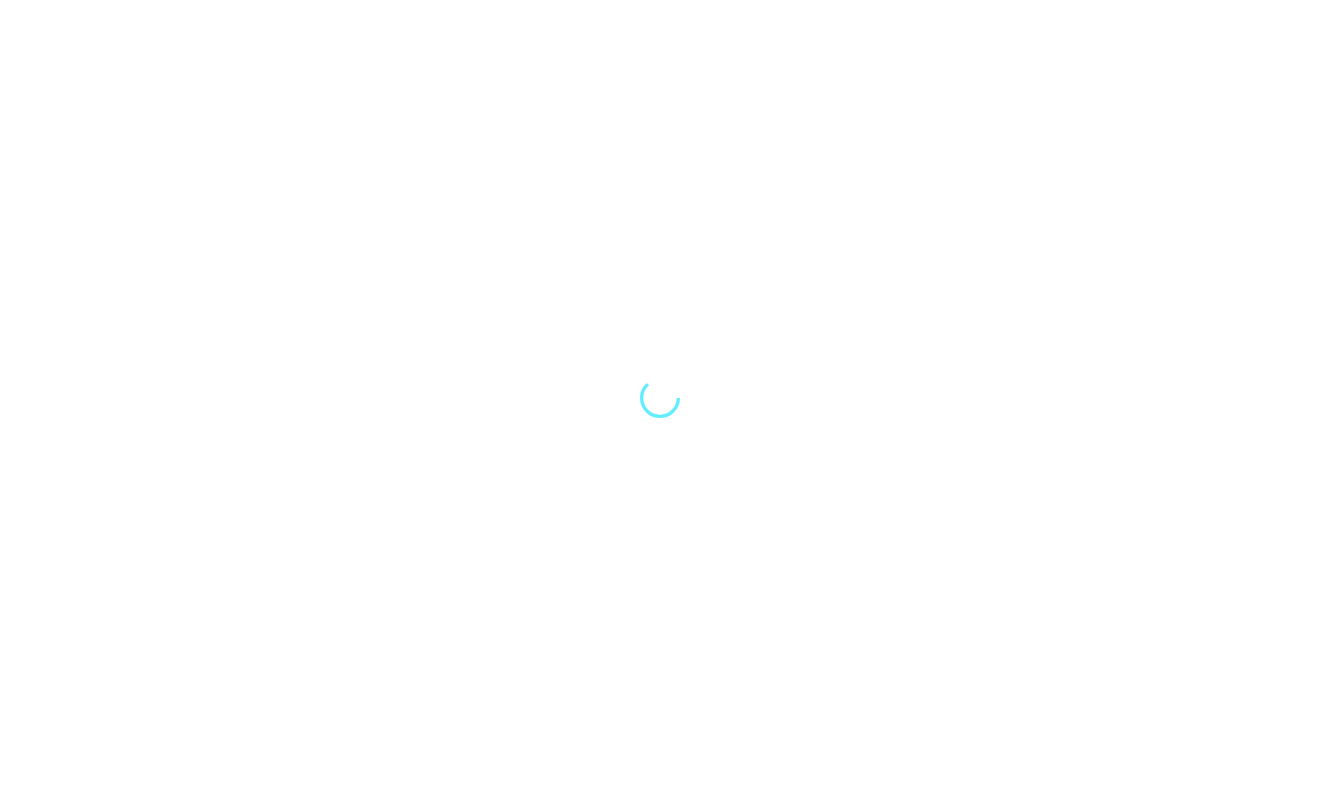 scroll, scrollTop: 0, scrollLeft: 0, axis: both 